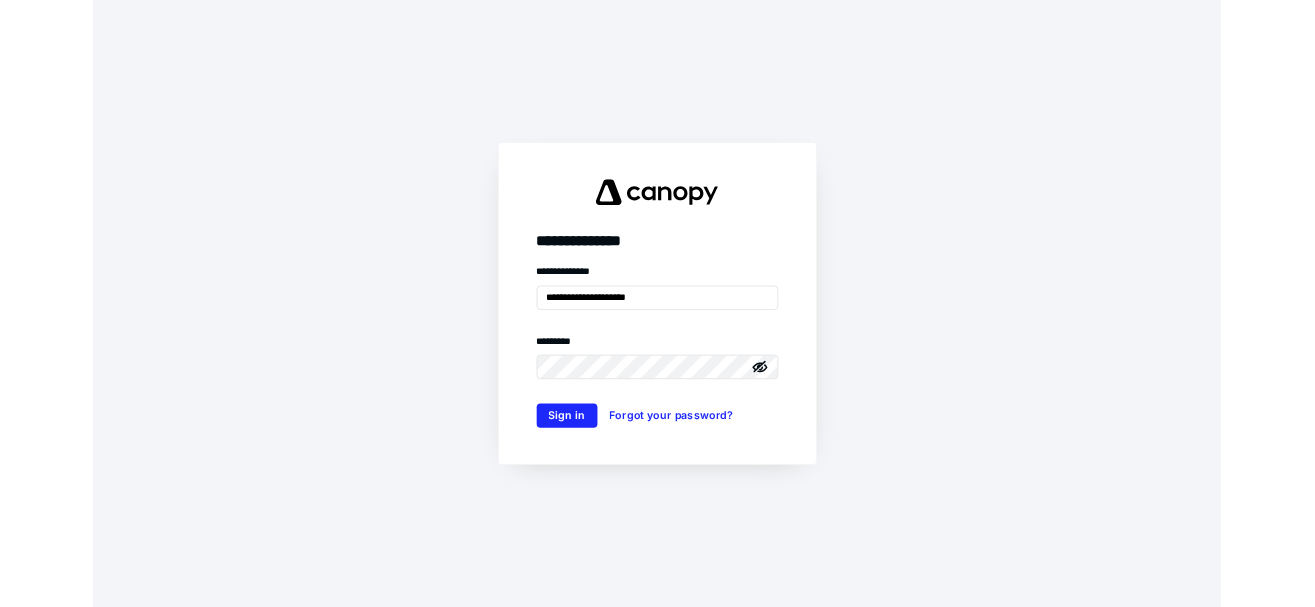 scroll, scrollTop: 0, scrollLeft: 0, axis: both 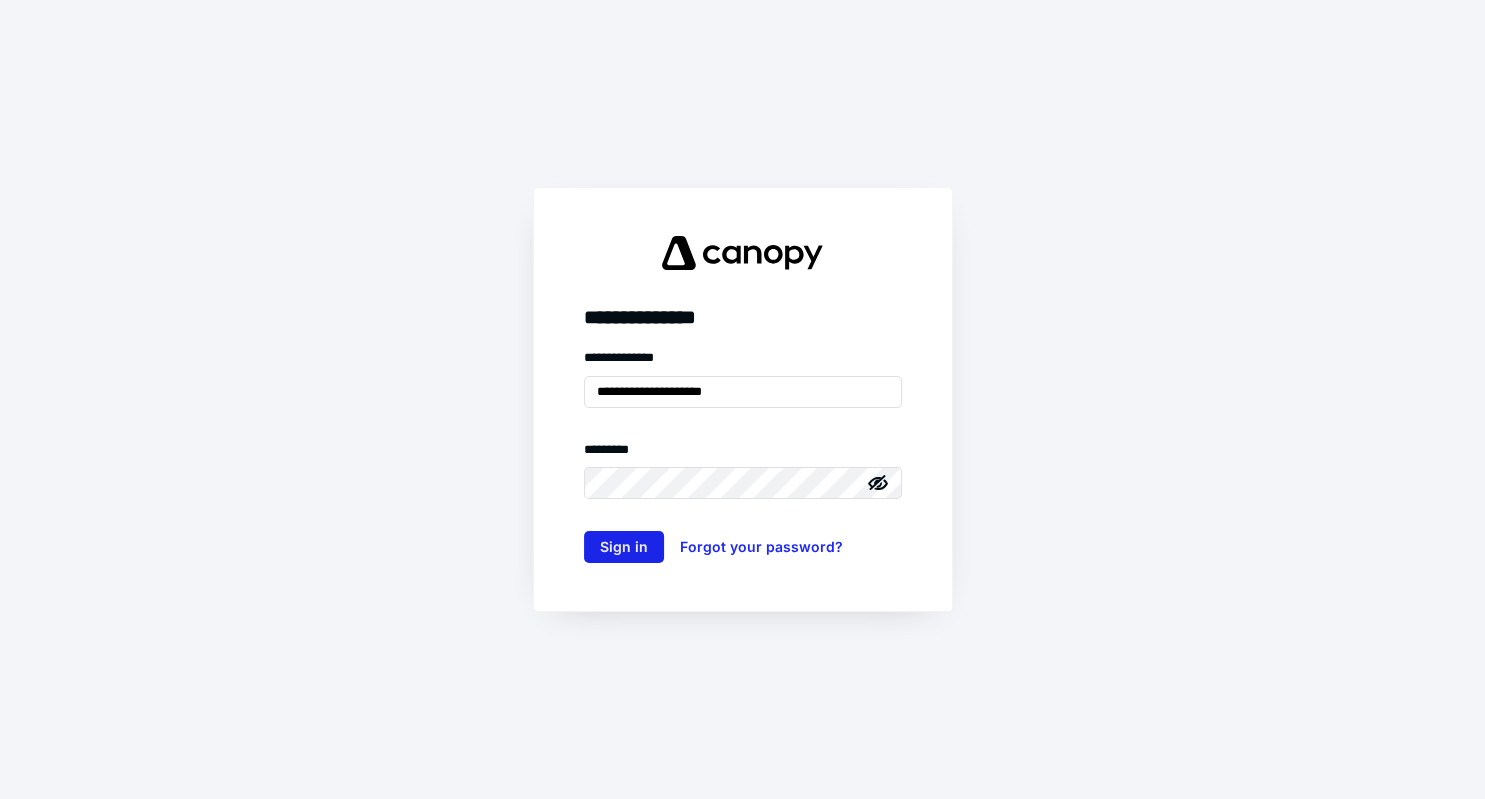 type on "**********" 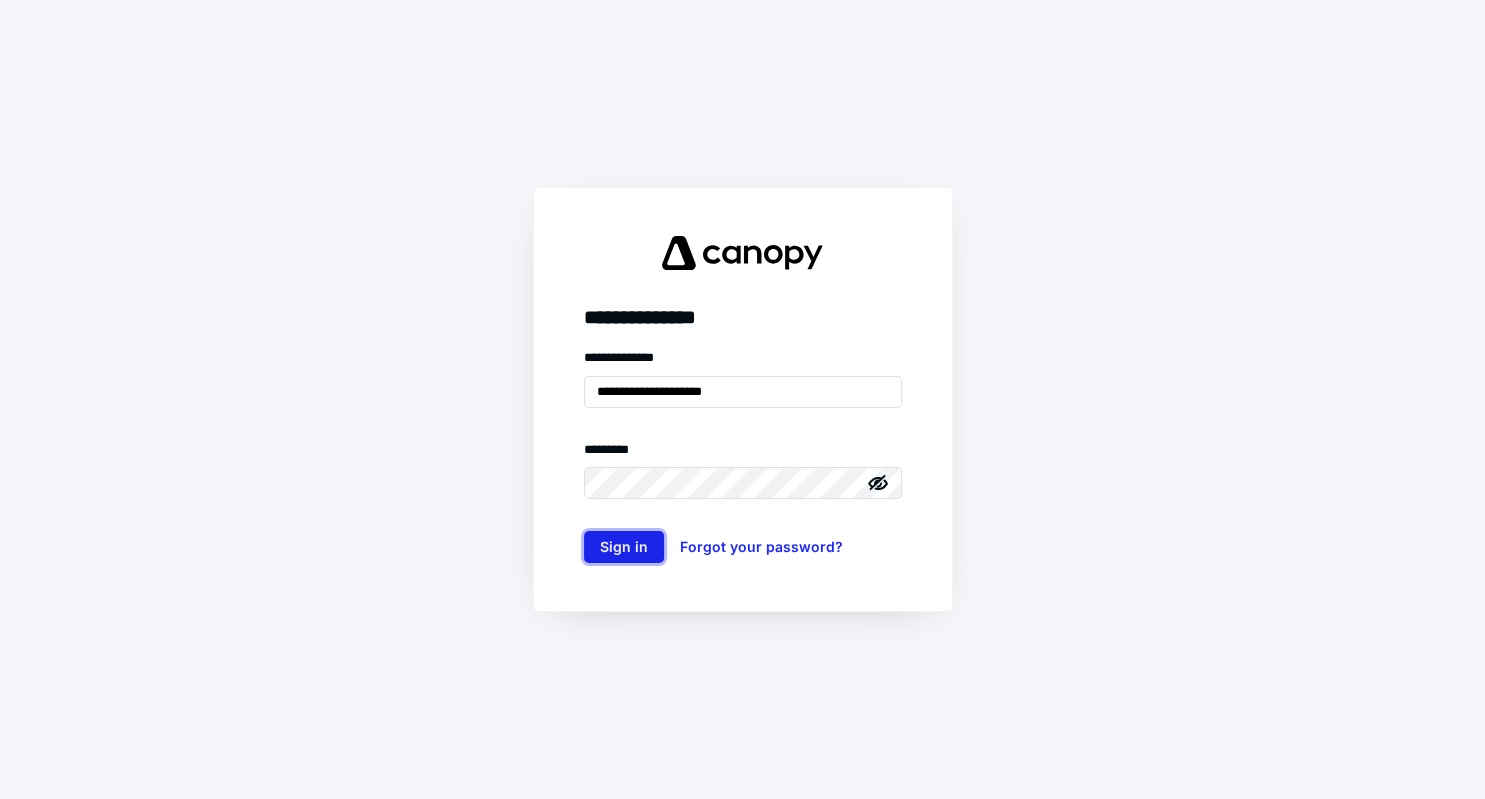 click on "Sign in" at bounding box center (624, 547) 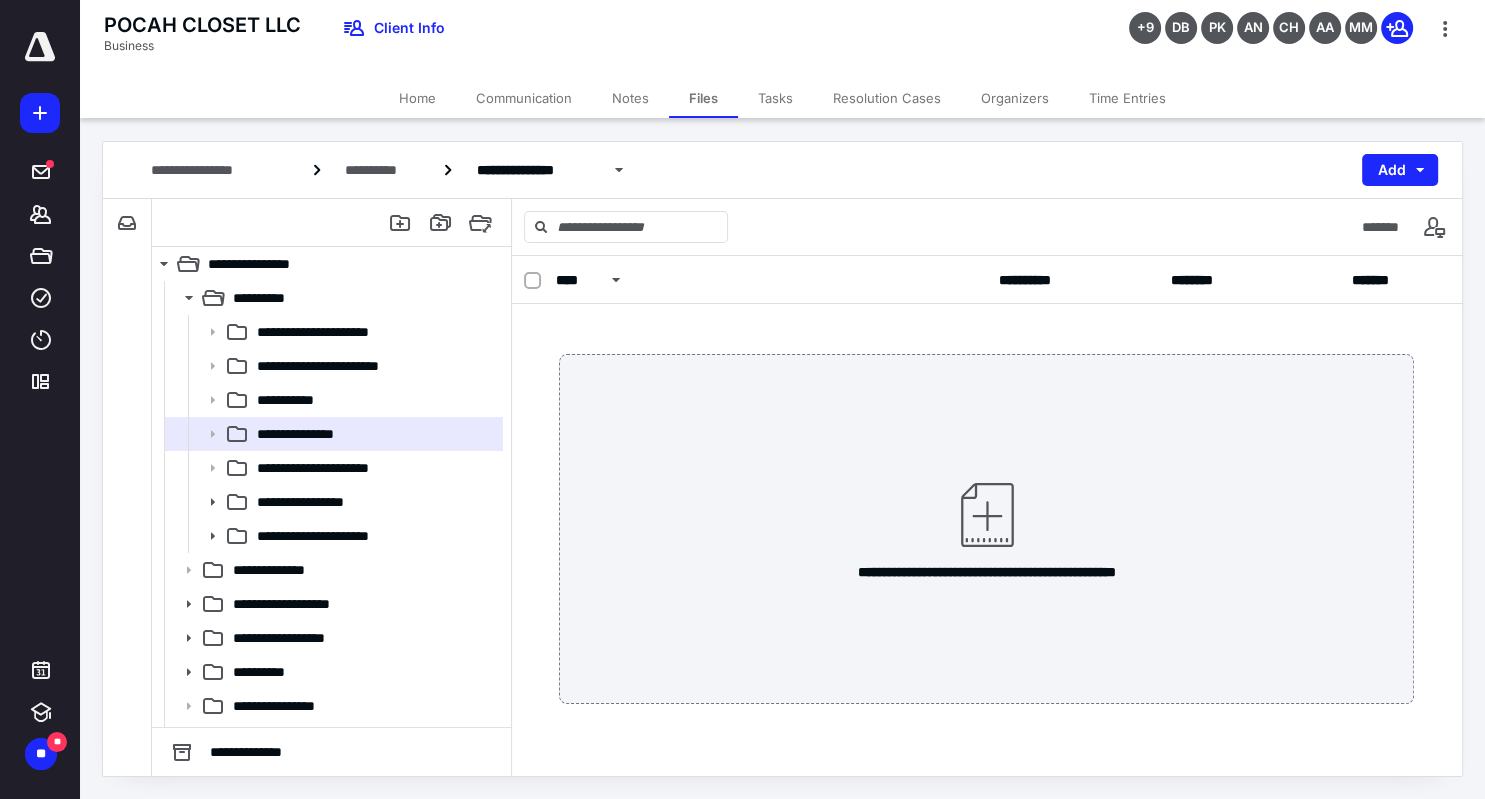 click at bounding box center (40, 47) 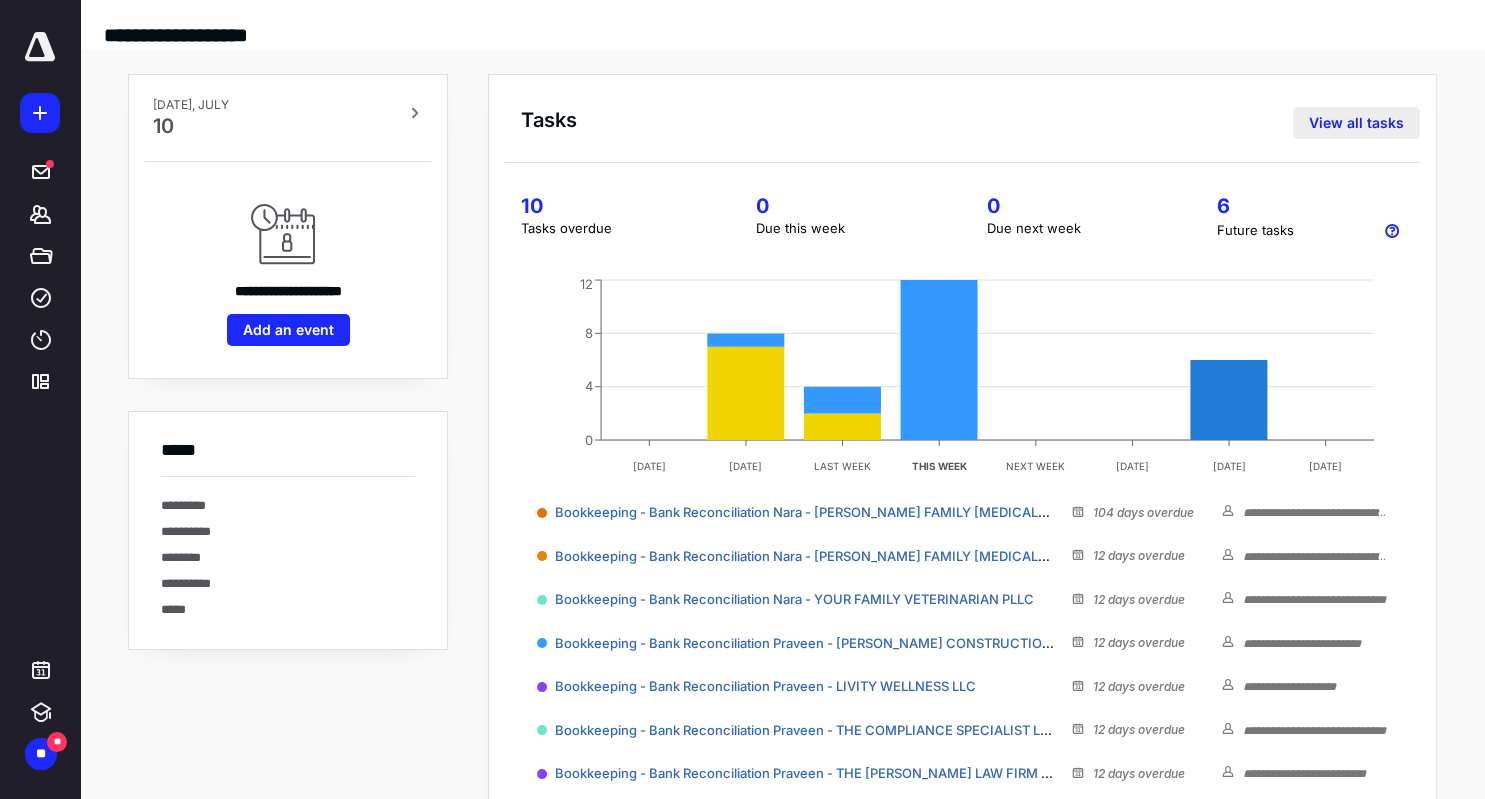 click on "View all tasks" at bounding box center [1356, 123] 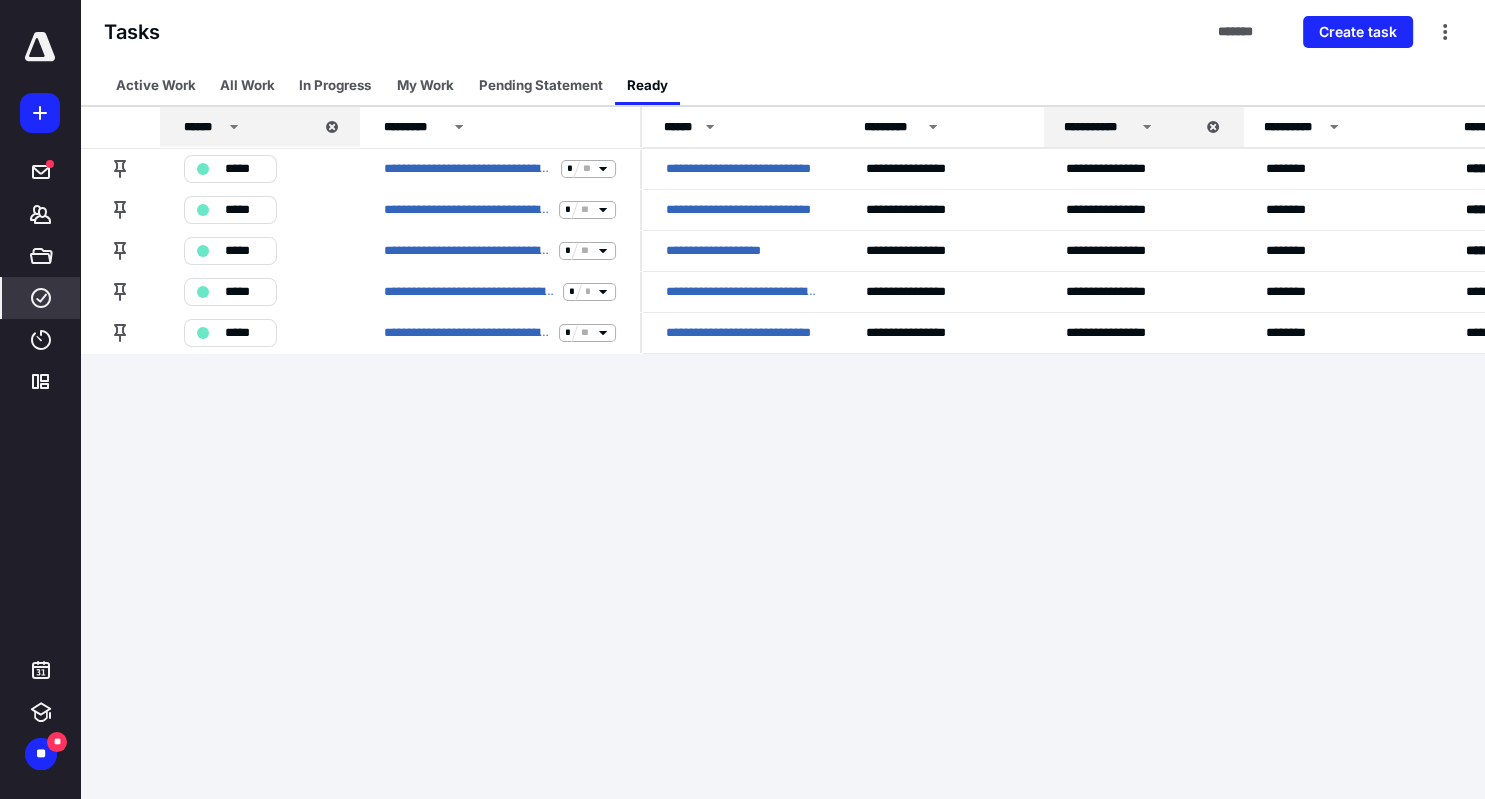 click on "**********" at bounding box center [742, 399] 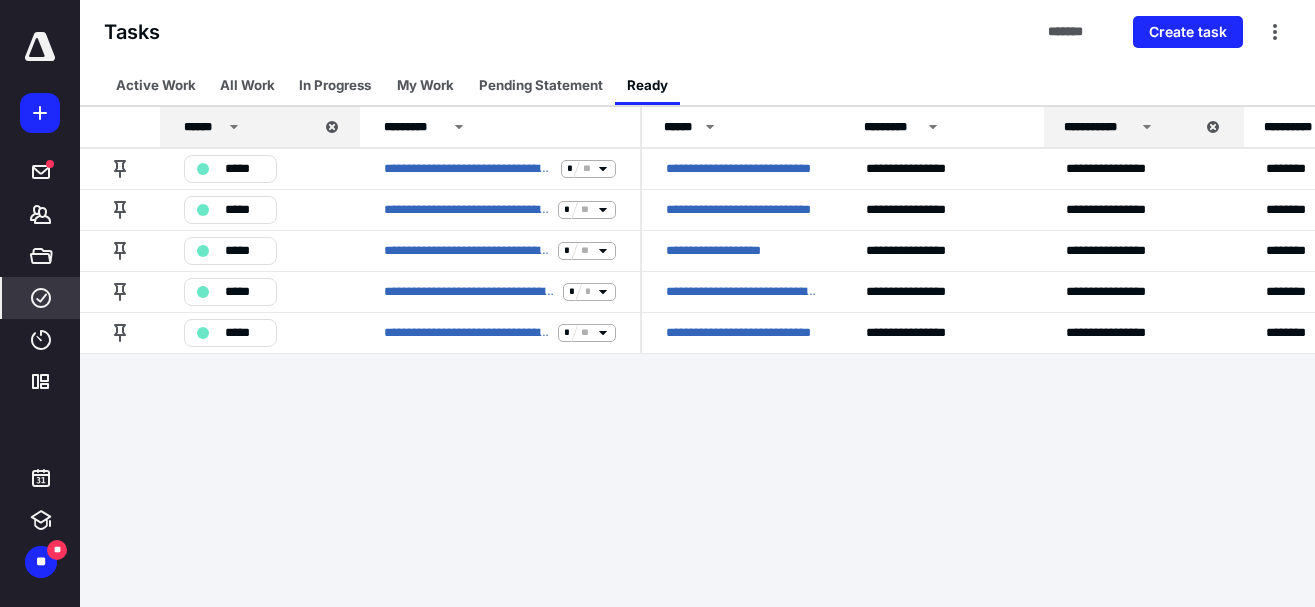 click on "**********" at bounding box center [657, 303] 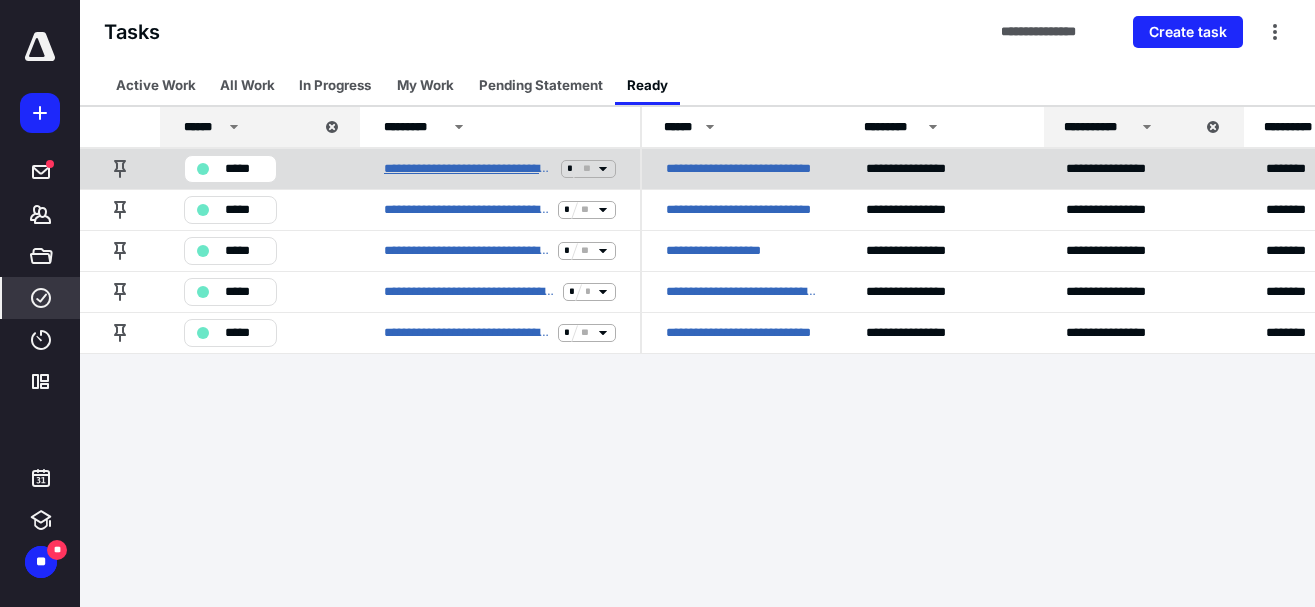 click on "**********" at bounding box center [468, 169] 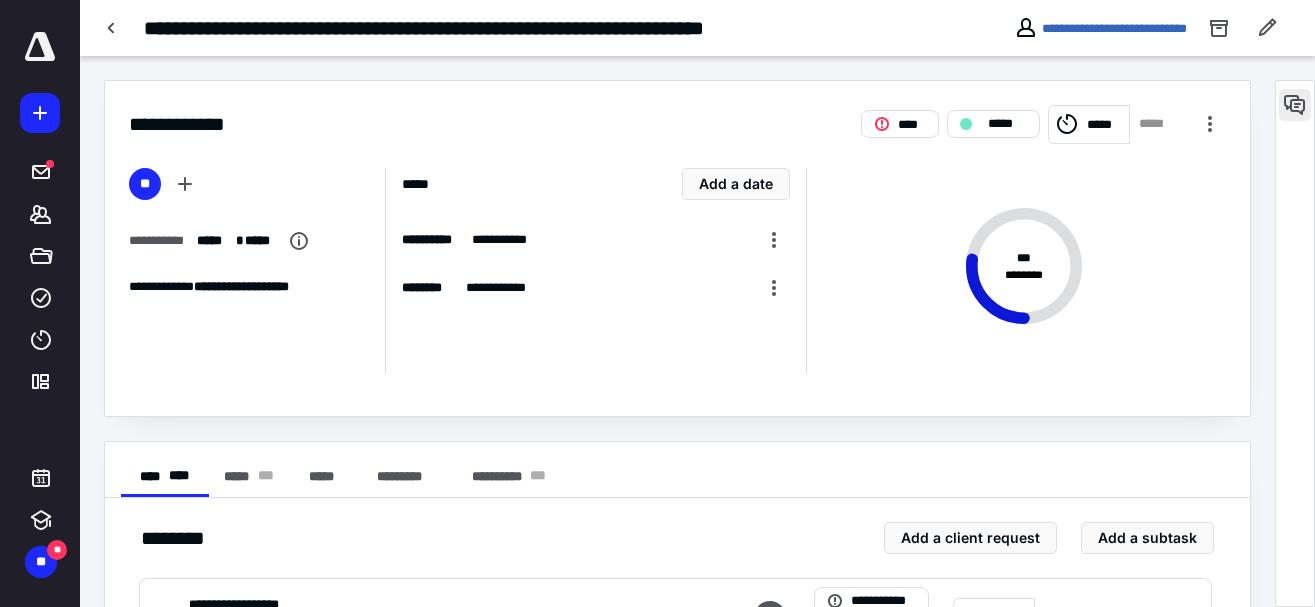 click at bounding box center (1295, 105) 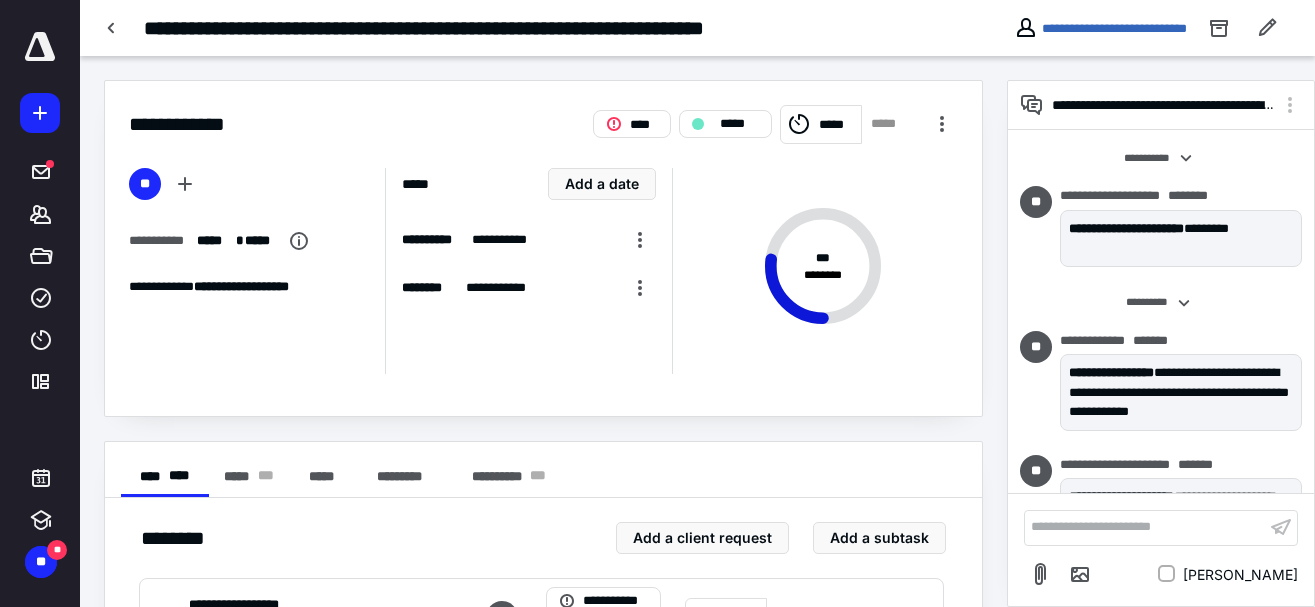 scroll, scrollTop: 291, scrollLeft: 0, axis: vertical 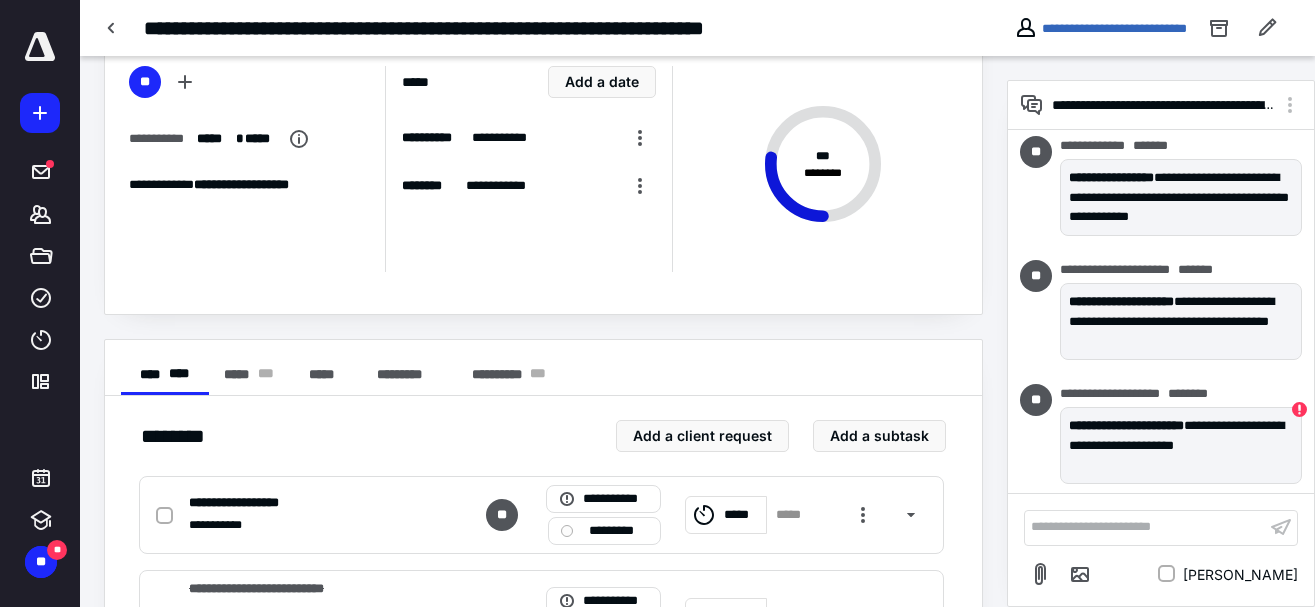 click at bounding box center (40, 47) 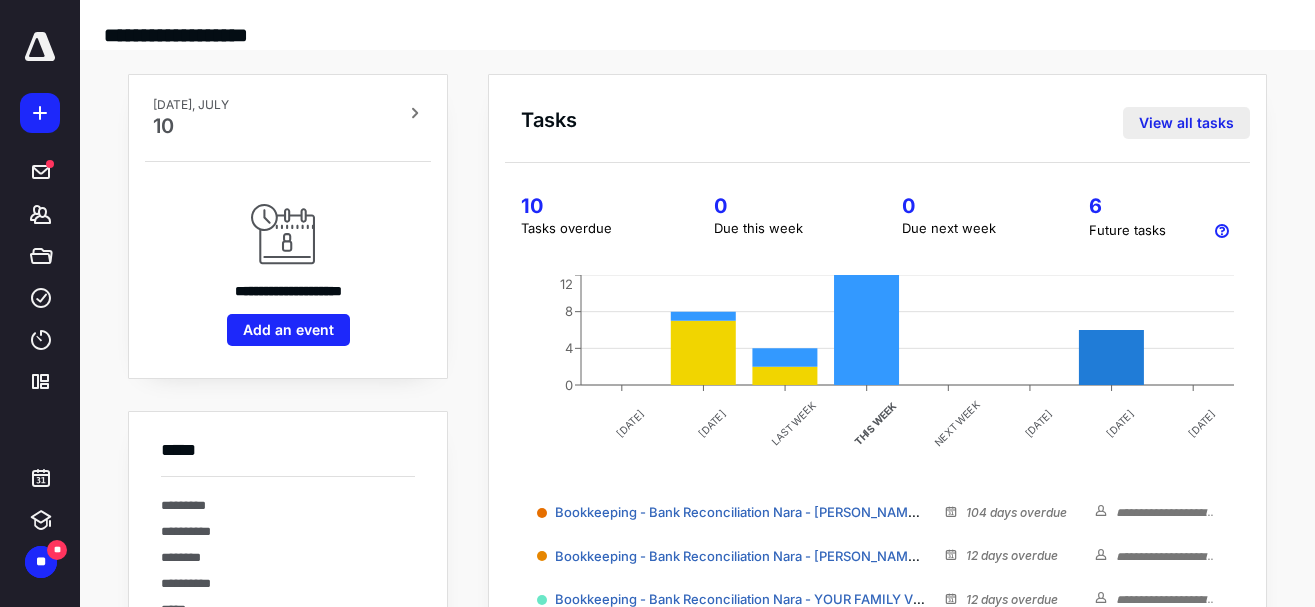click on "View all tasks" at bounding box center [1186, 123] 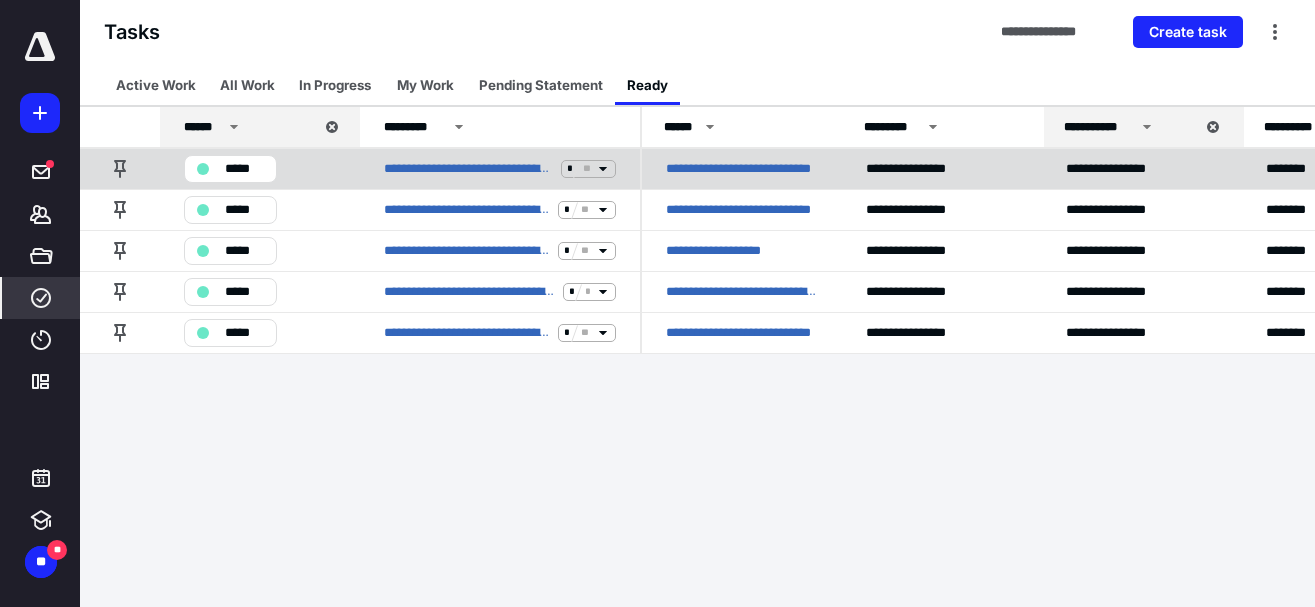 click on "**********" at bounding box center (742, 169) 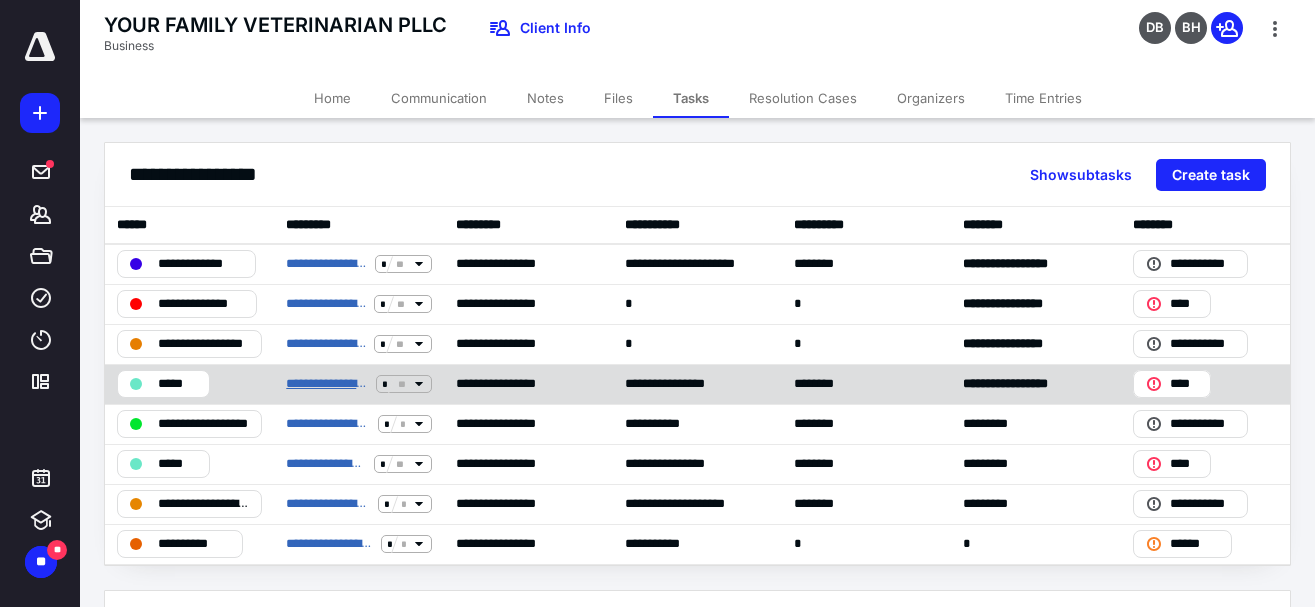 click on "**********" at bounding box center (327, 384) 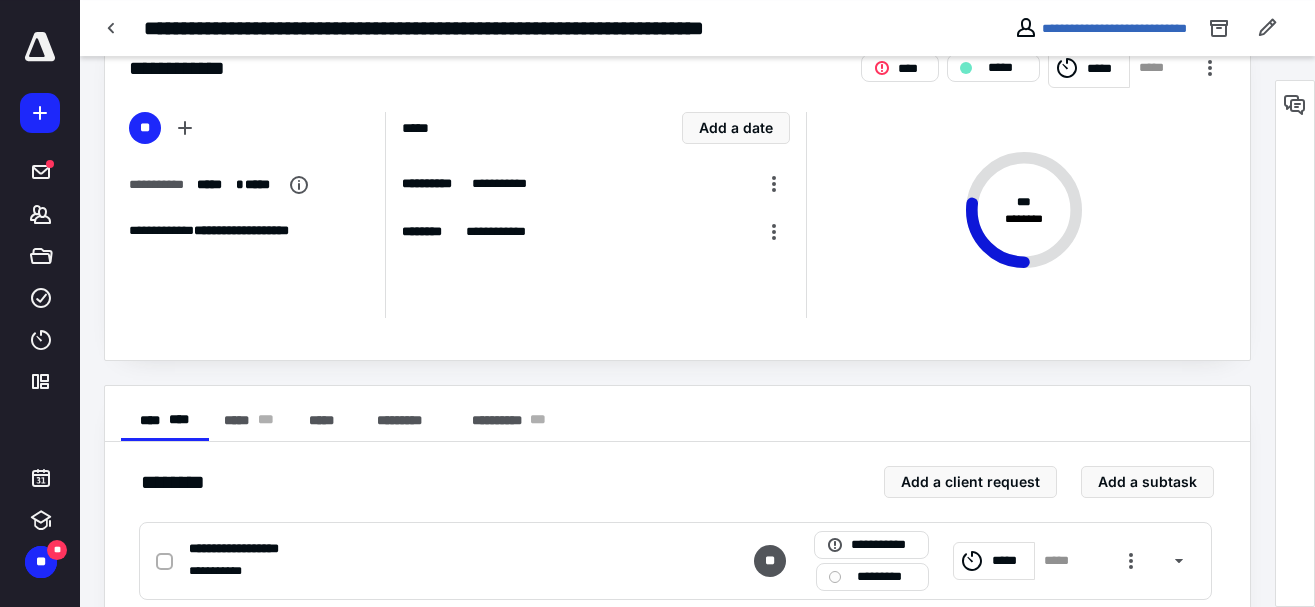 scroll, scrollTop: 0, scrollLeft: 0, axis: both 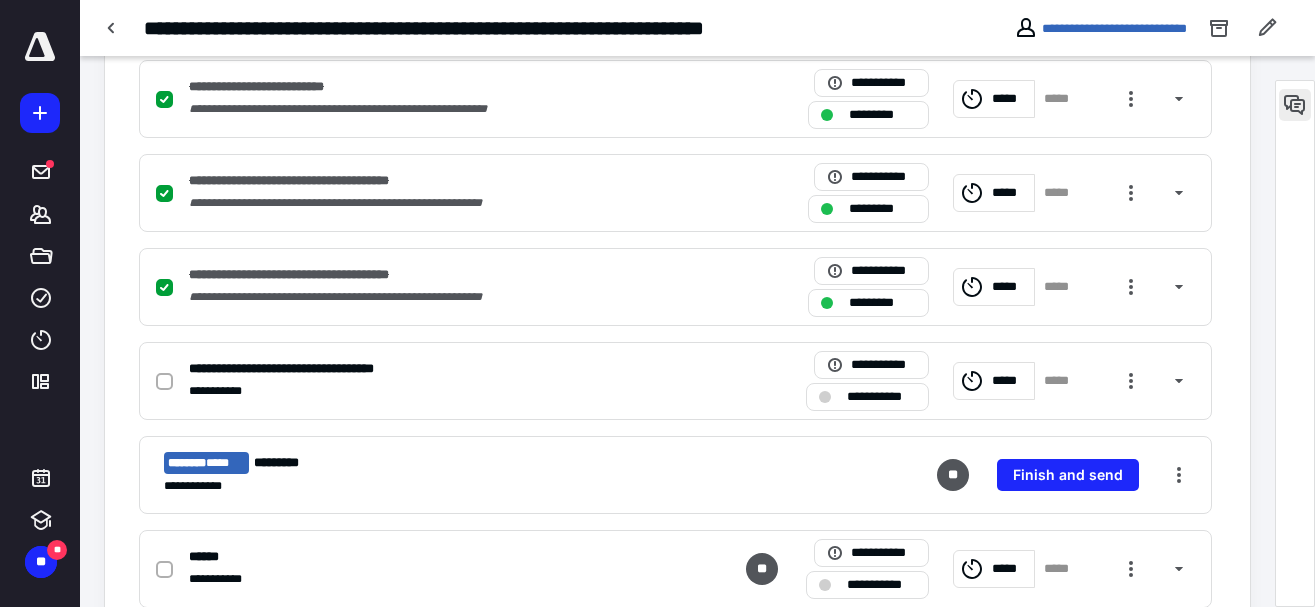 click at bounding box center (1295, 105) 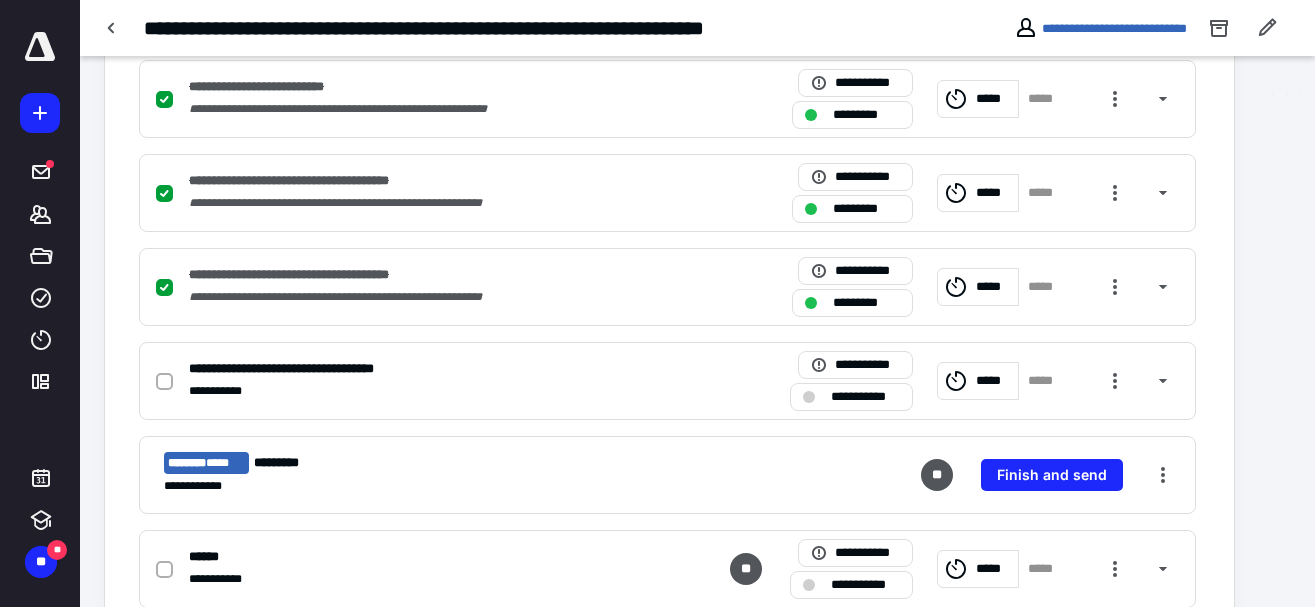 scroll, scrollTop: 835, scrollLeft: 0, axis: vertical 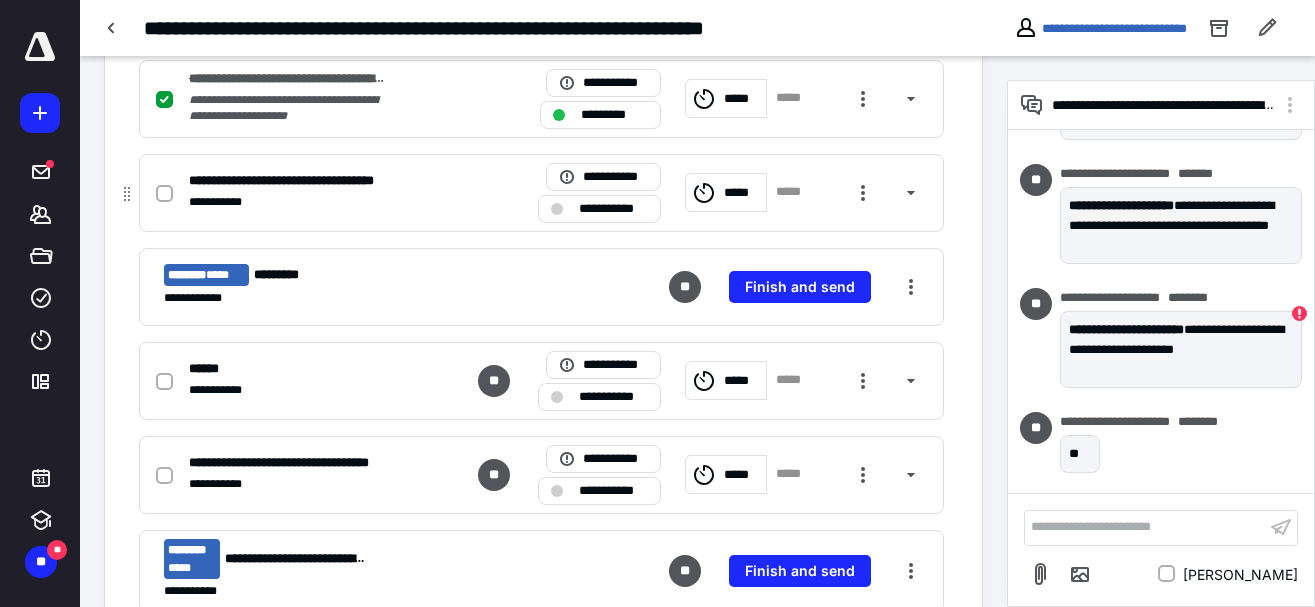 click 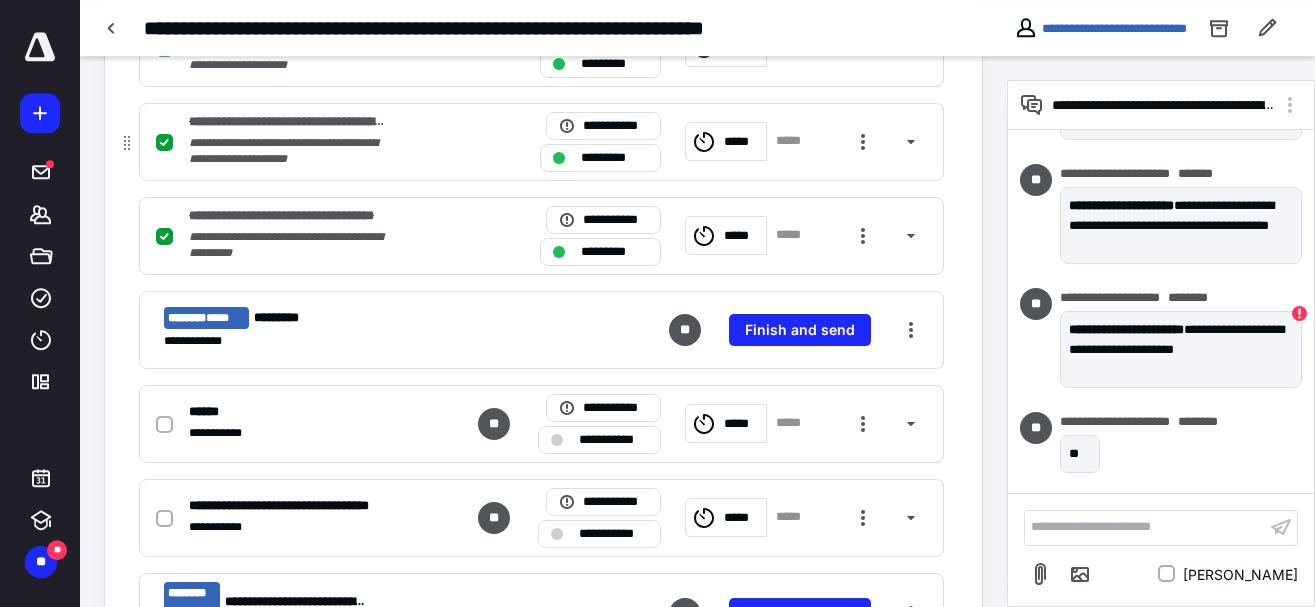 scroll, scrollTop: 816, scrollLeft: 0, axis: vertical 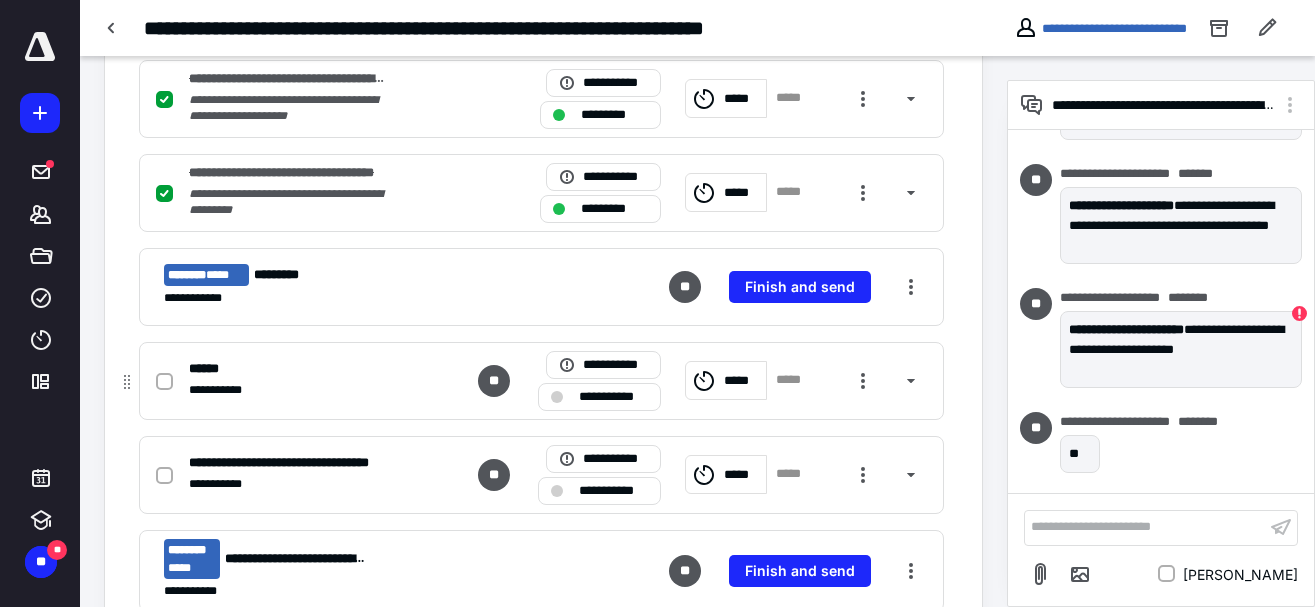 click on "**********" at bounding box center (613, 397) 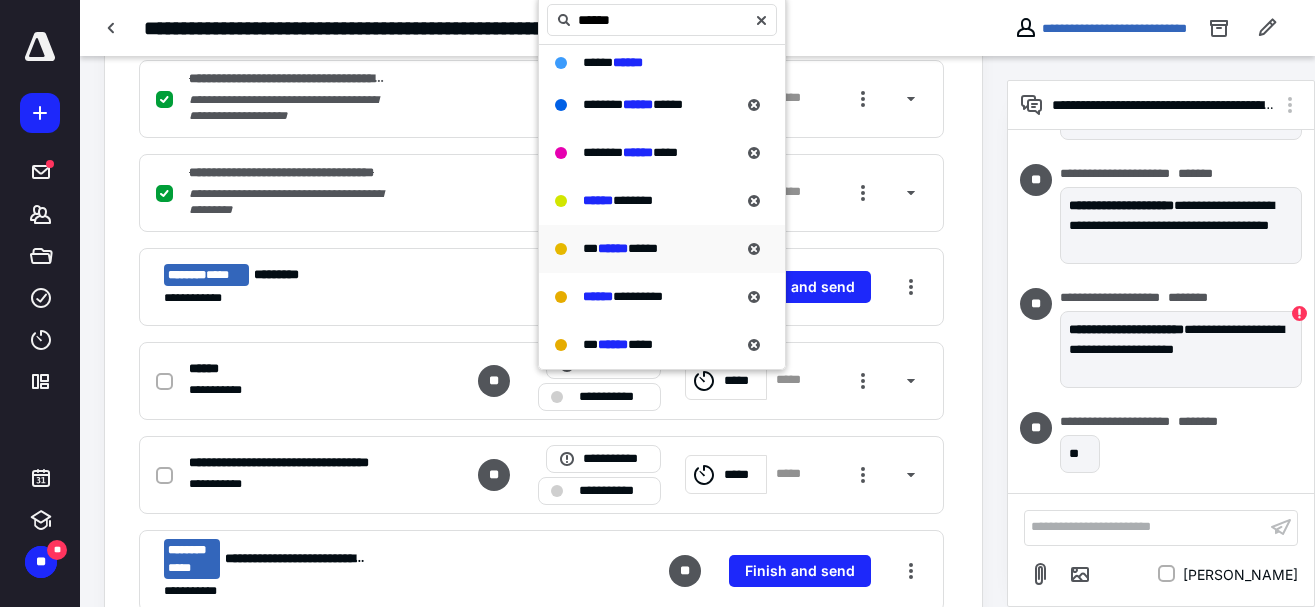 type on "******" 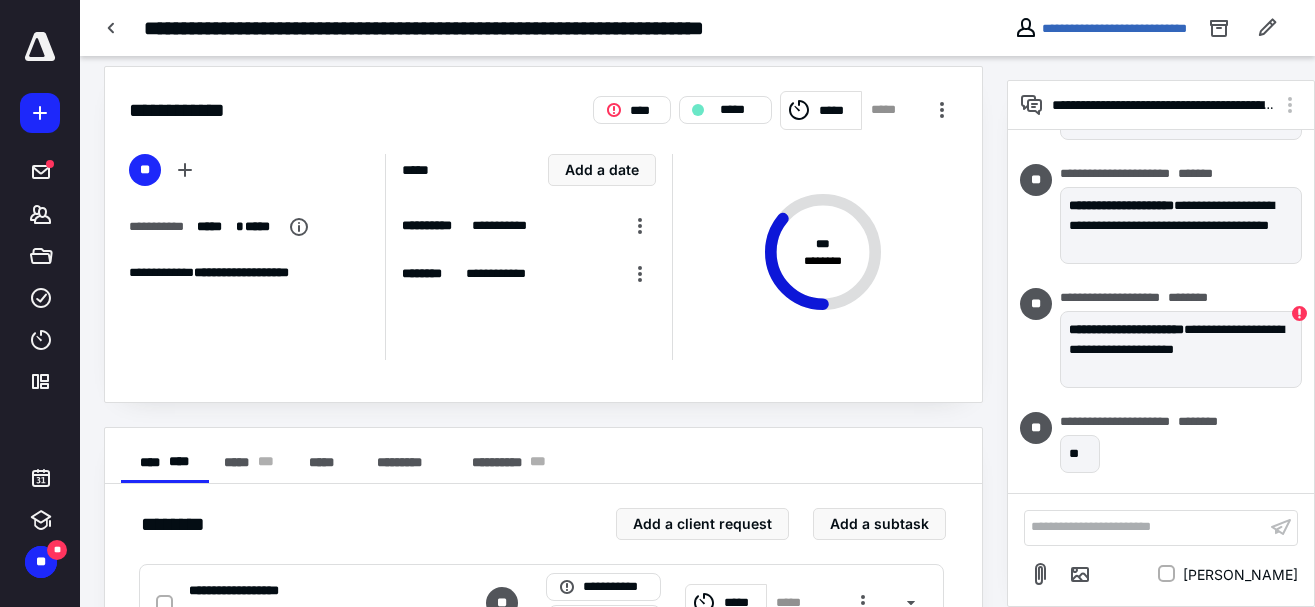 scroll, scrollTop: 0, scrollLeft: 0, axis: both 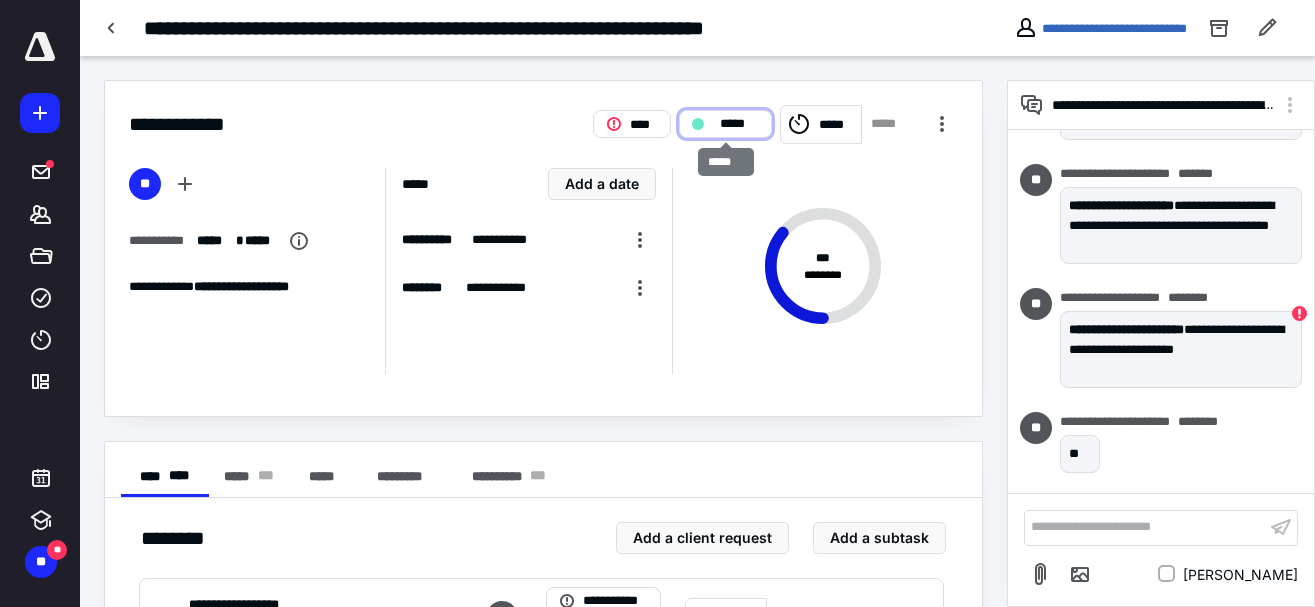 click on "*****" at bounding box center [739, 124] 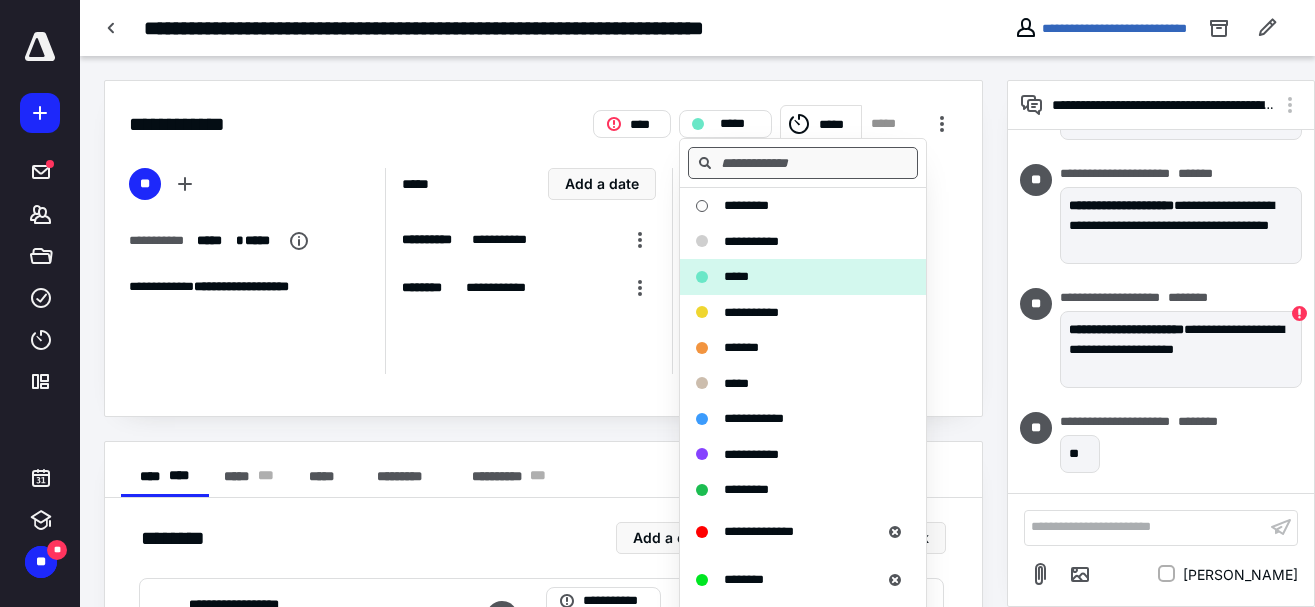 click at bounding box center [803, 163] 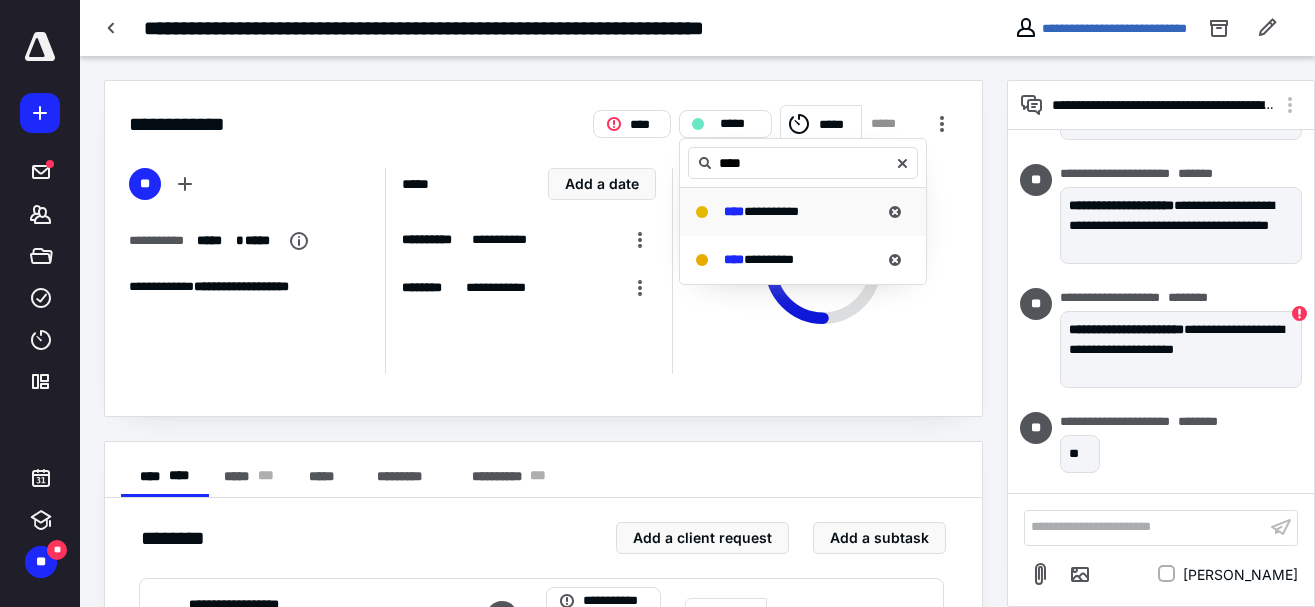 type on "****" 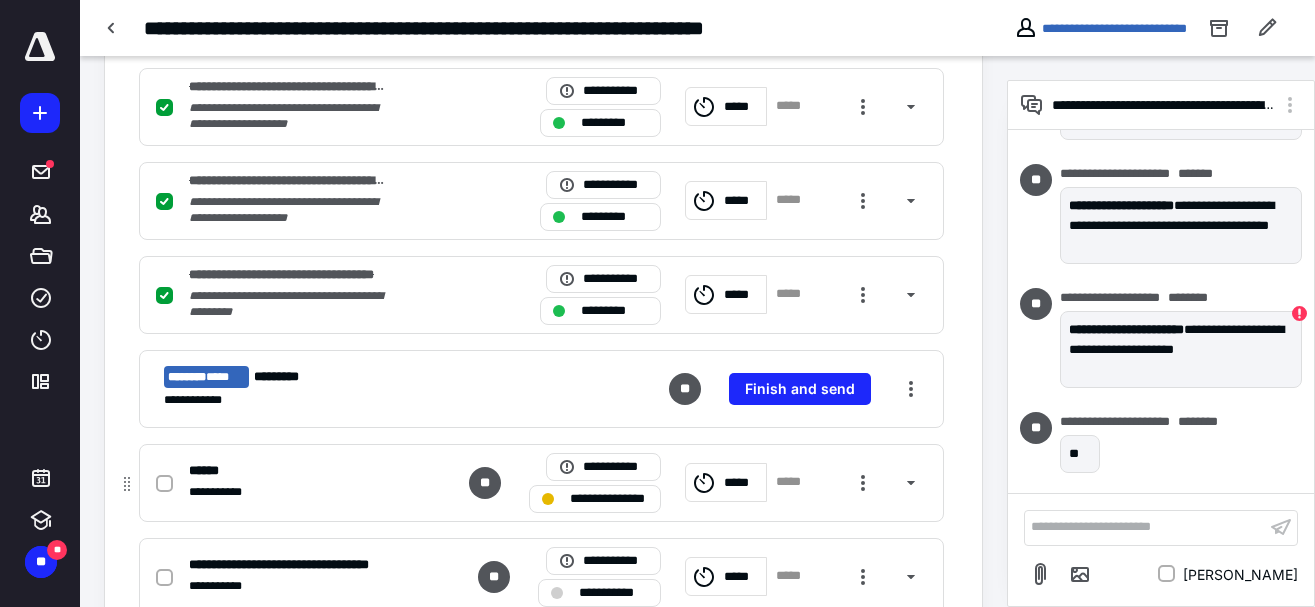 scroll, scrollTop: 1020, scrollLeft: 0, axis: vertical 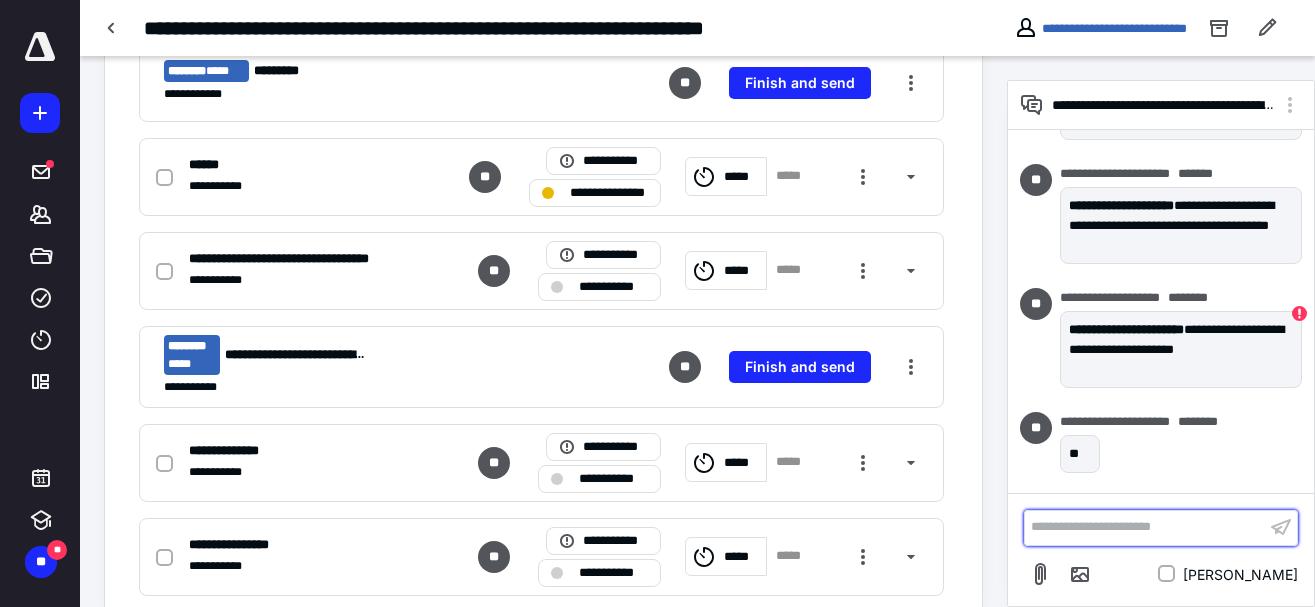 click on "**********" at bounding box center [1145, 527] 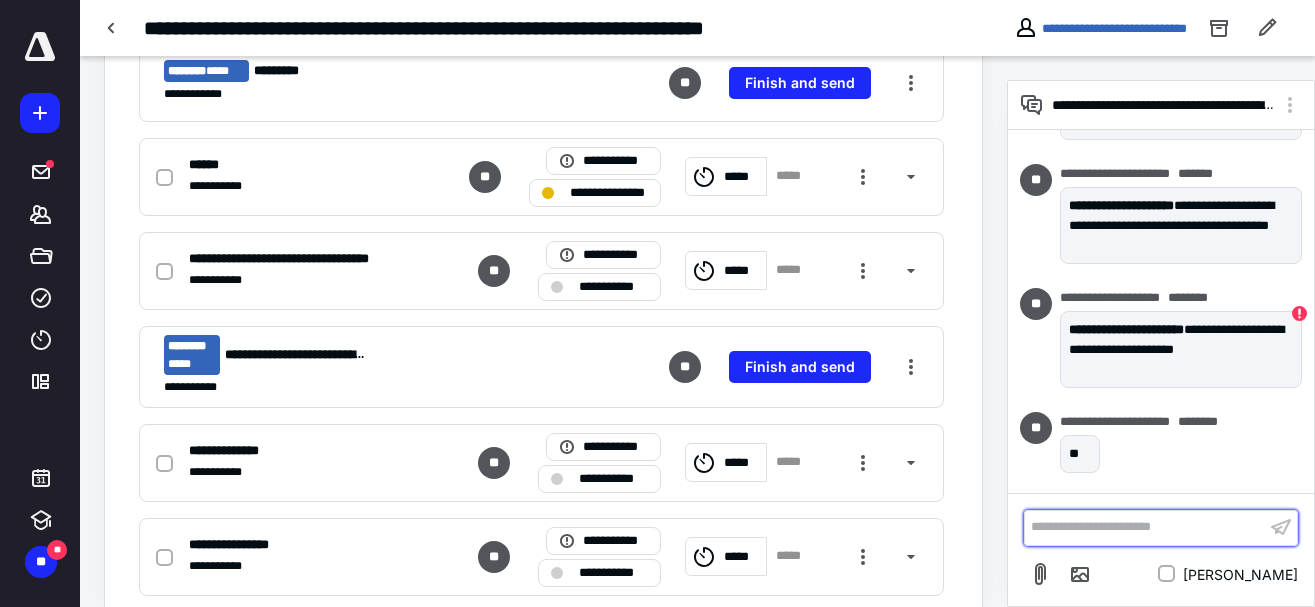 scroll, scrollTop: 1058, scrollLeft: 0, axis: vertical 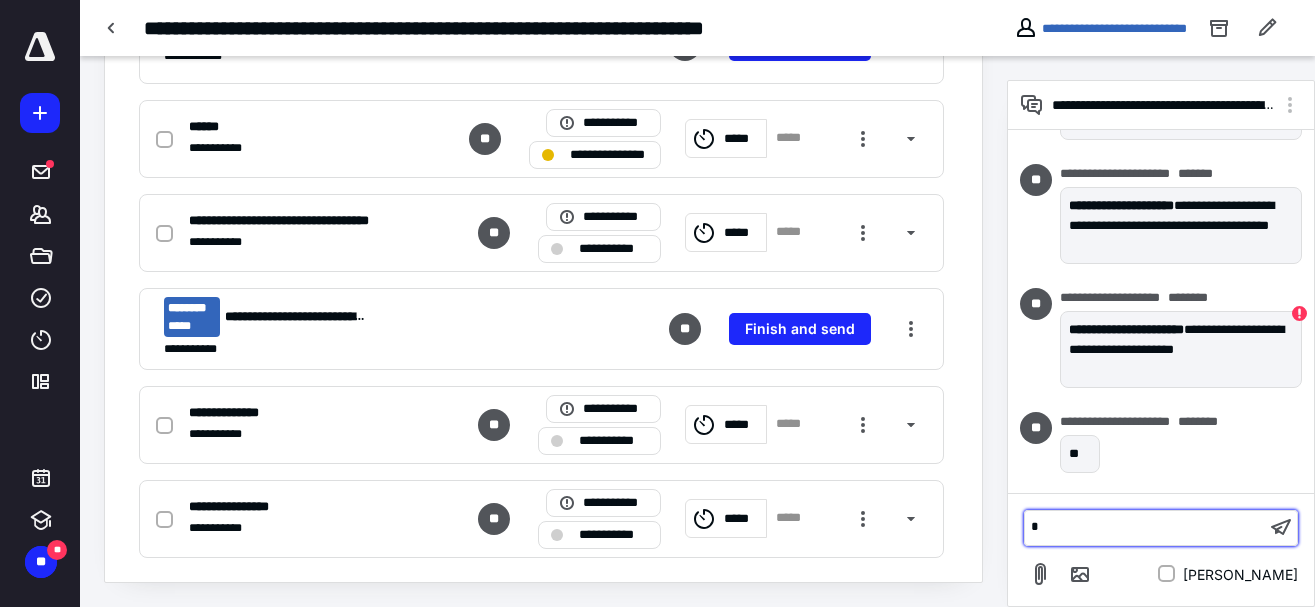 type 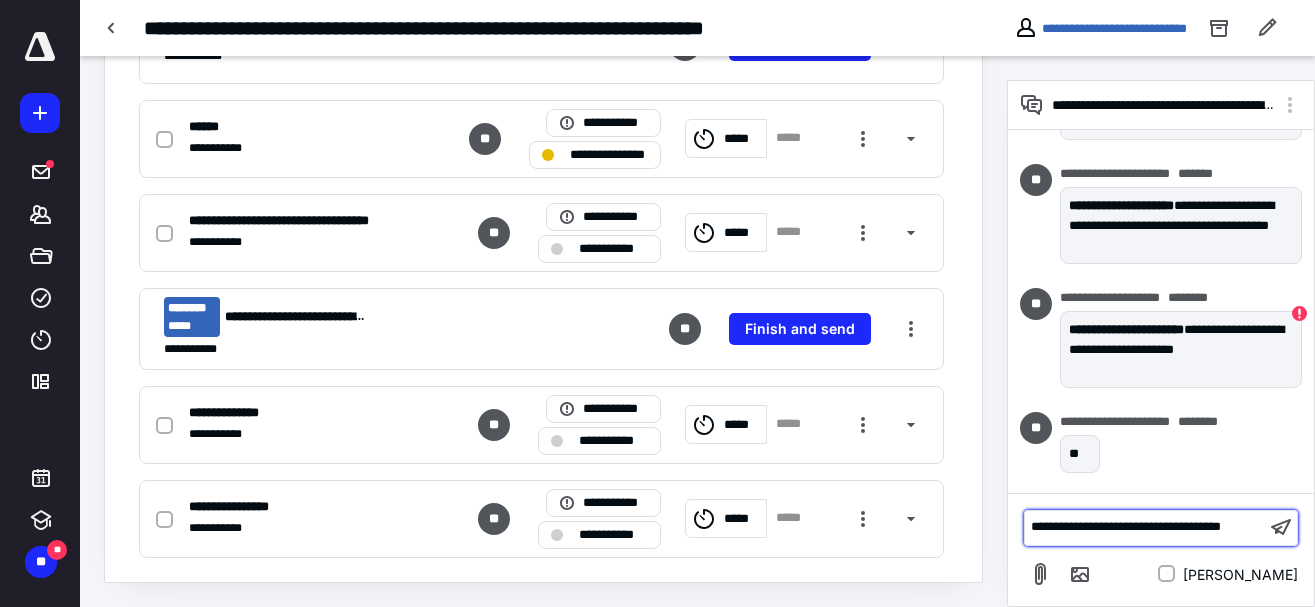 scroll, scrollTop: 435, scrollLeft: 0, axis: vertical 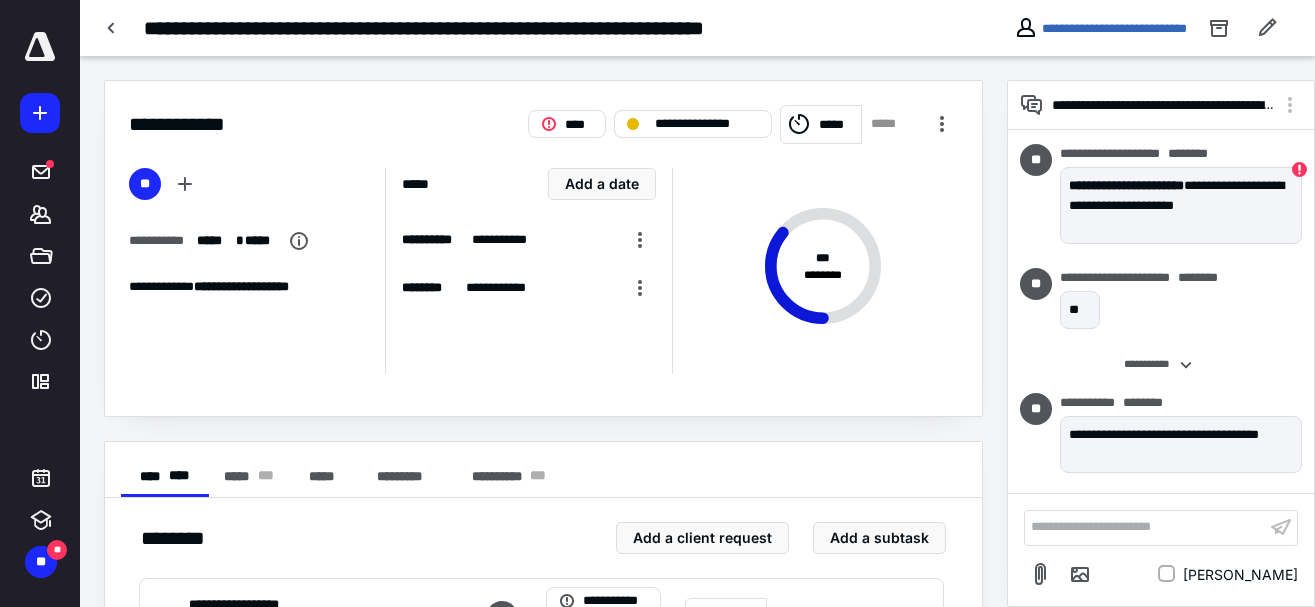 click at bounding box center [40, 47] 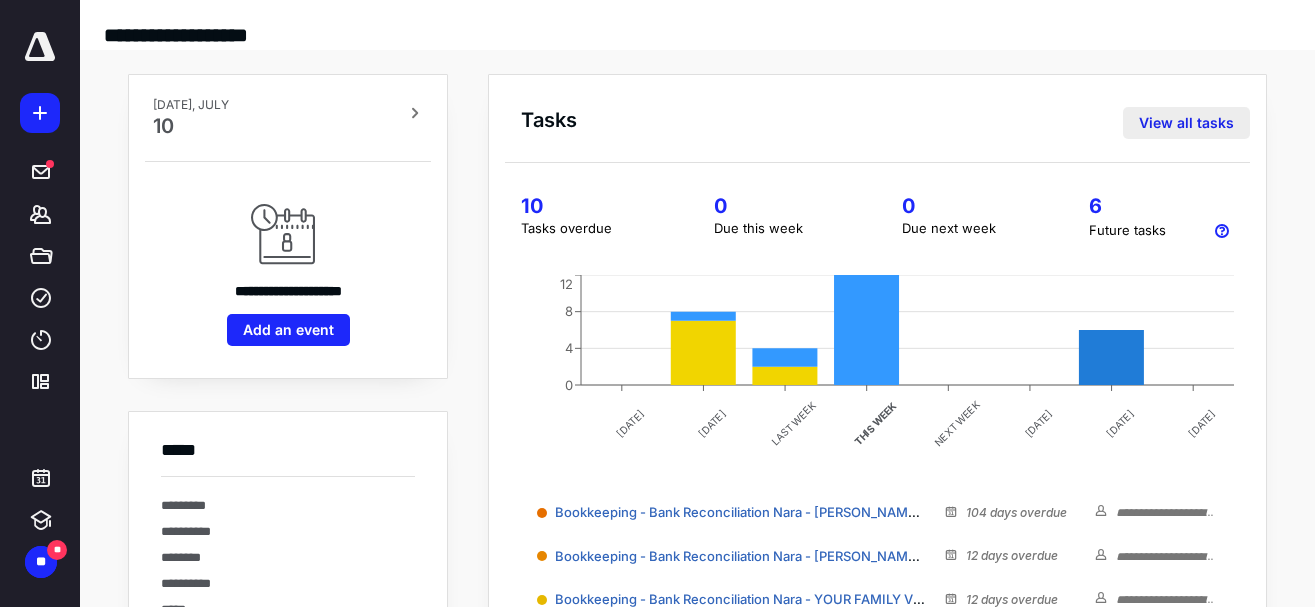 click on "View all tasks" at bounding box center [1186, 123] 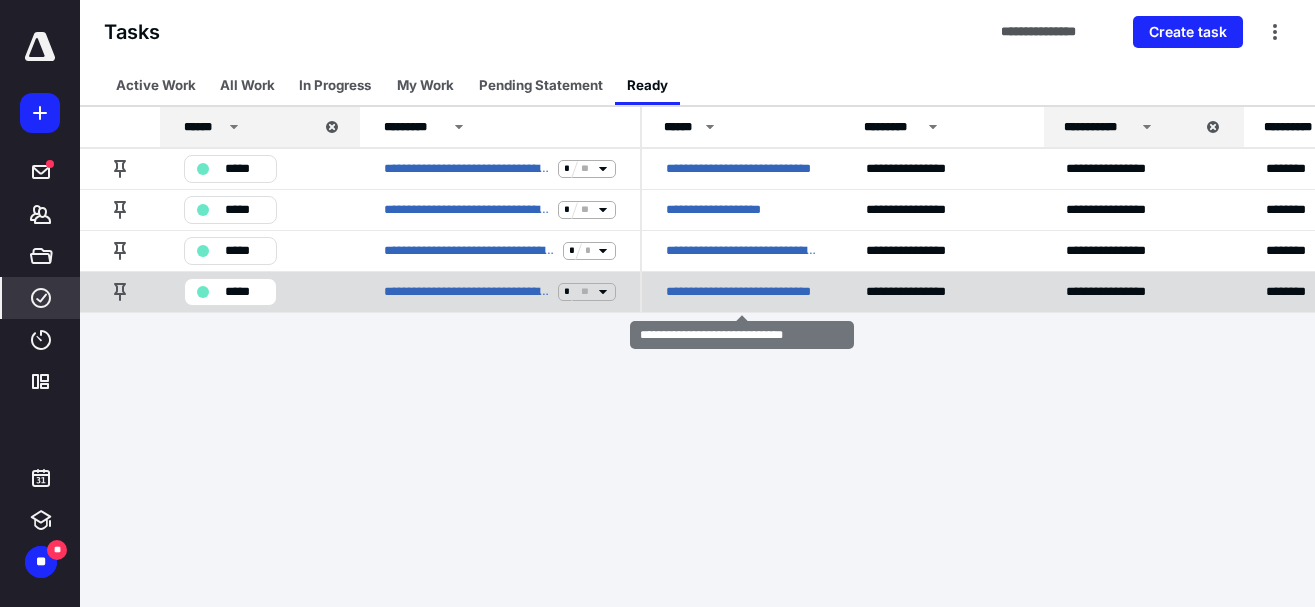 click on "**********" at bounding box center [742, 292] 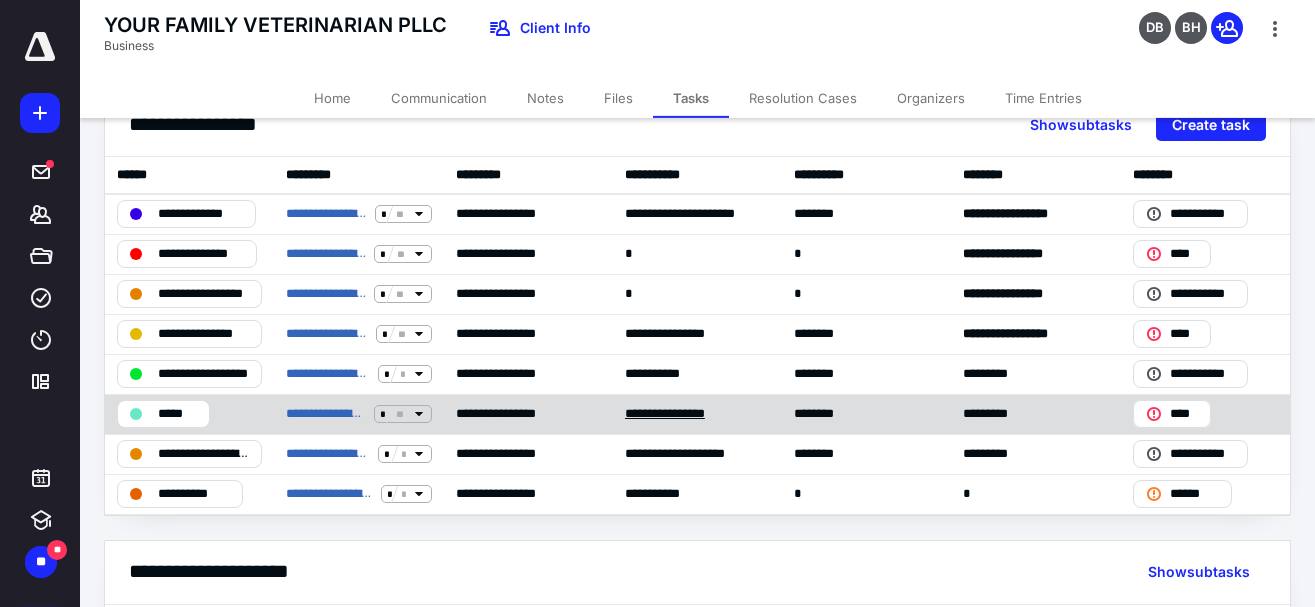 scroll, scrollTop: 102, scrollLeft: 0, axis: vertical 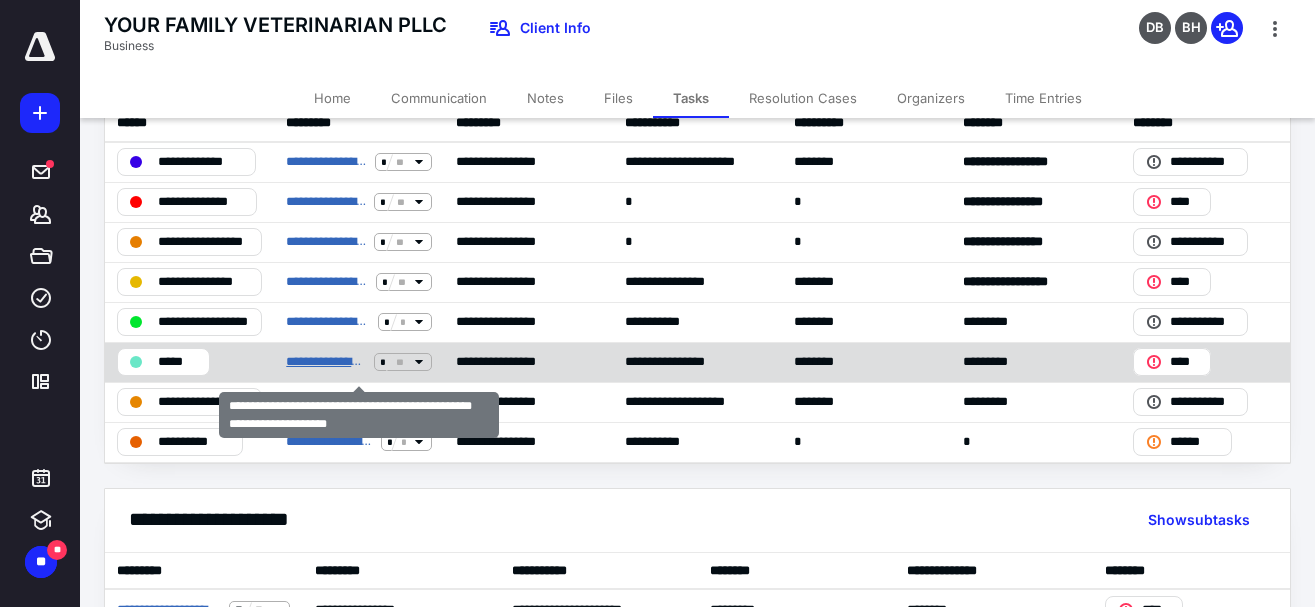 click on "**********" at bounding box center [326, 362] 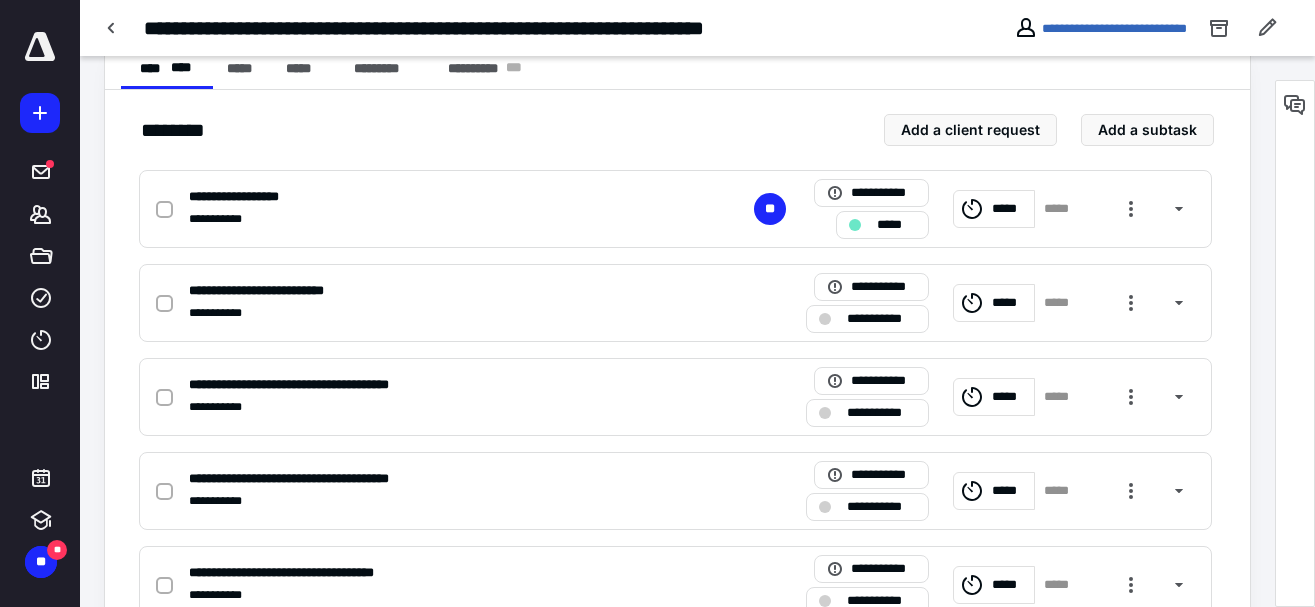 scroll, scrollTop: 0, scrollLeft: 0, axis: both 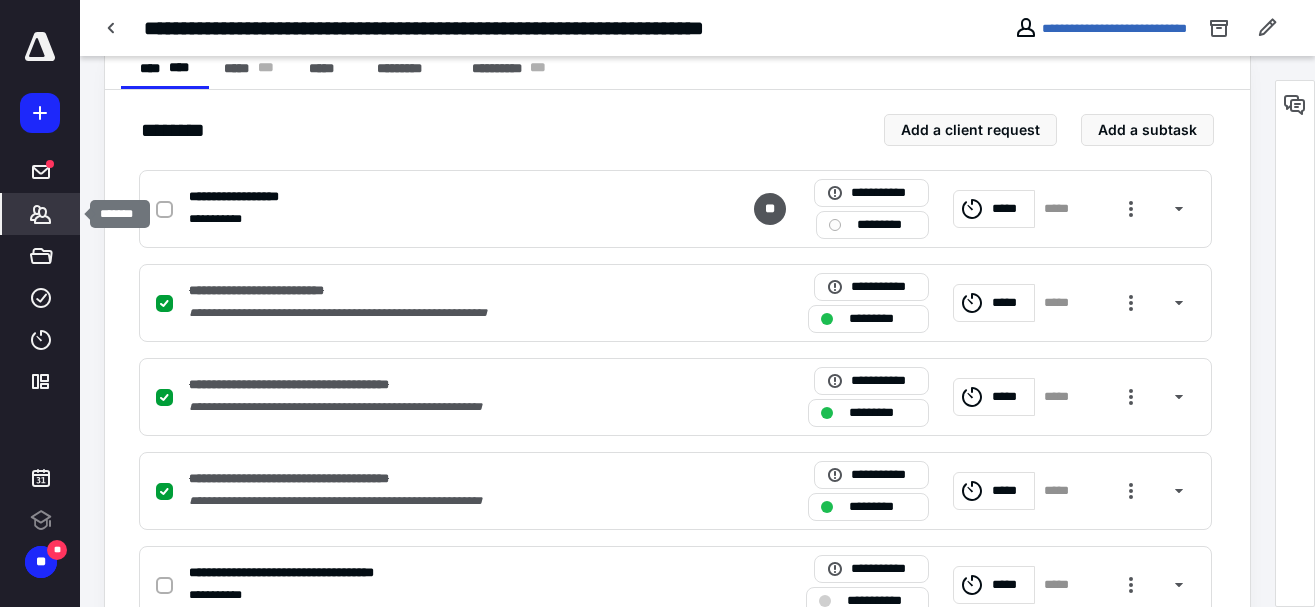 click 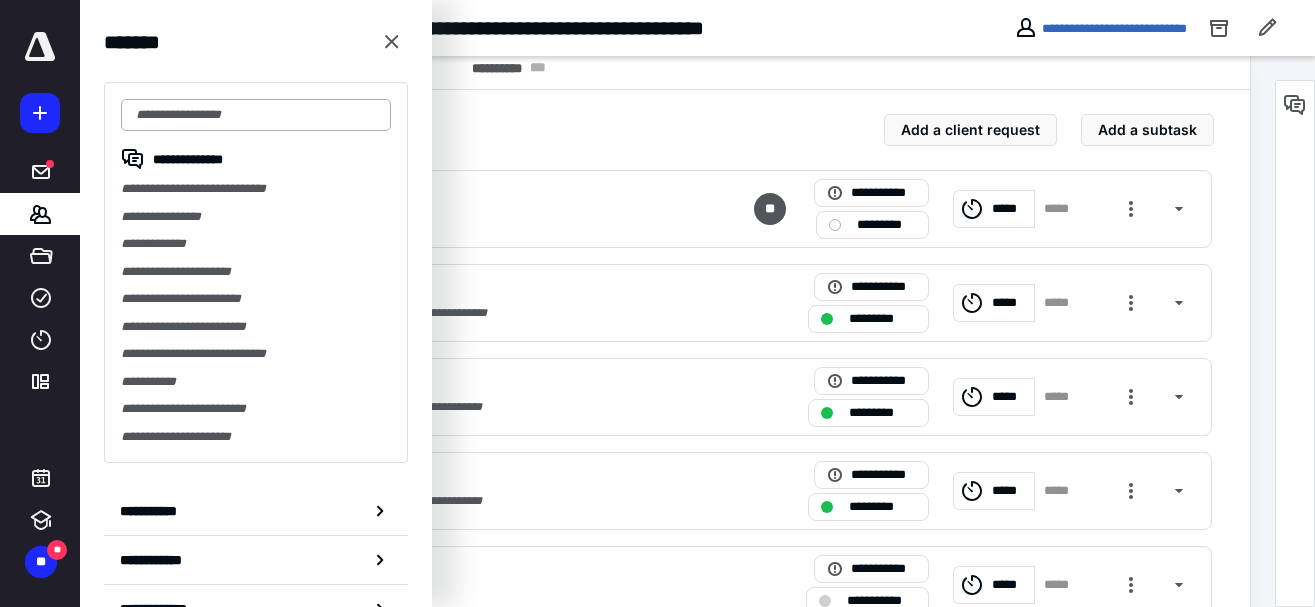 click at bounding box center (256, 115) 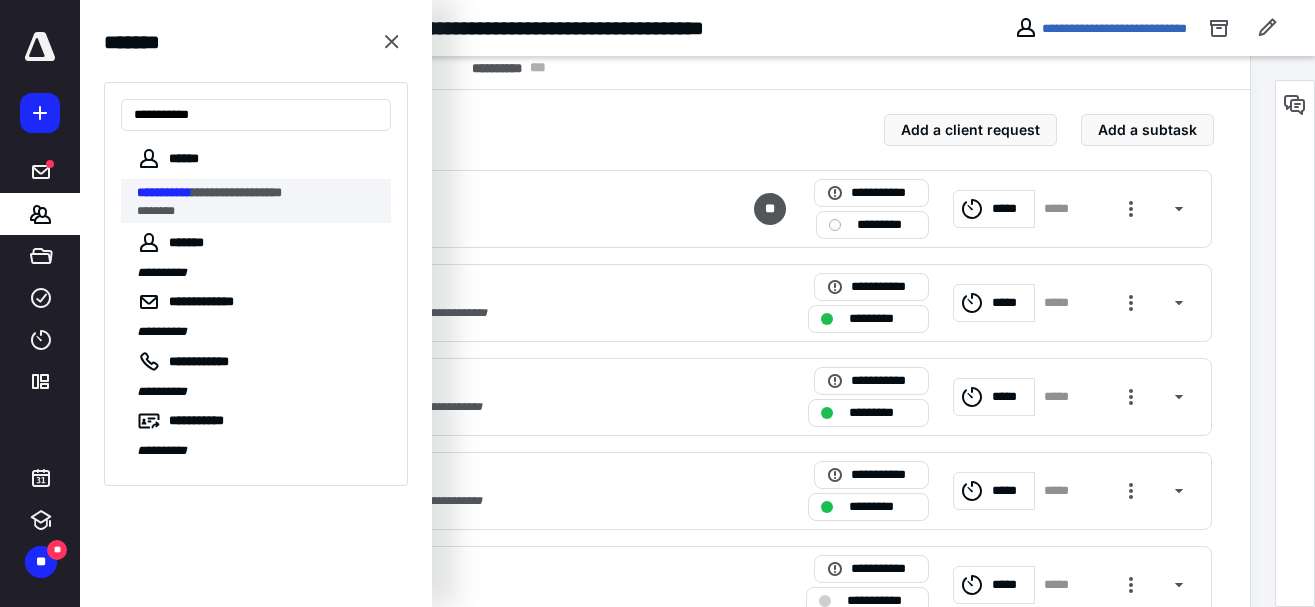 type on "**********" 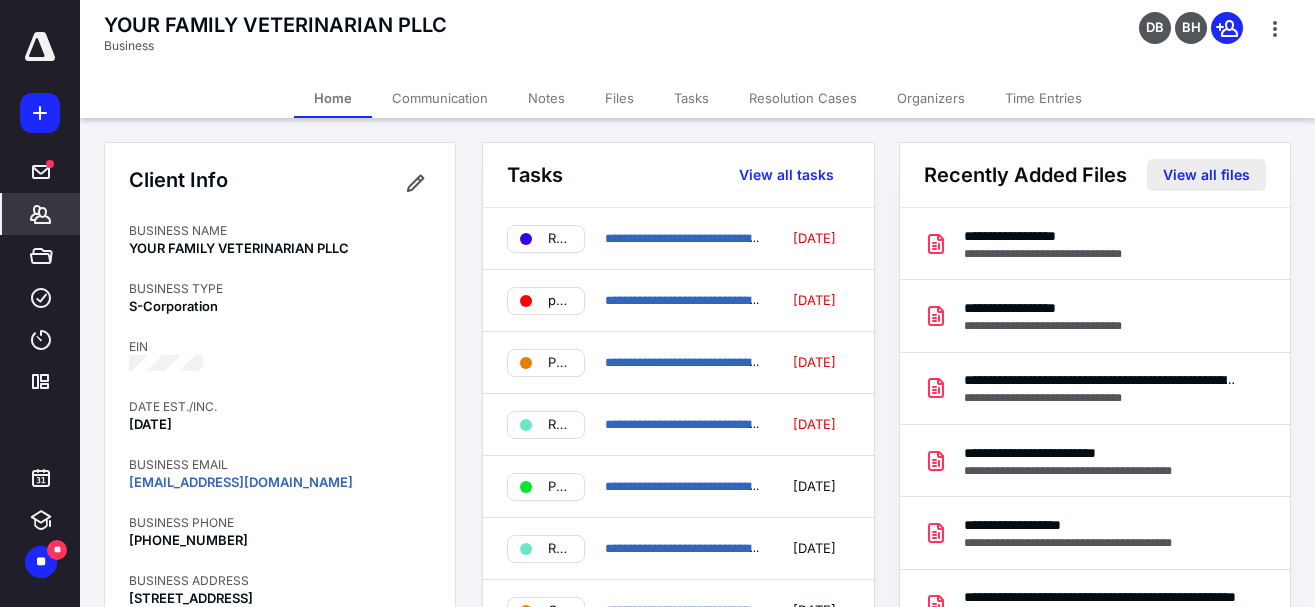 click on "View all files" at bounding box center [1206, 175] 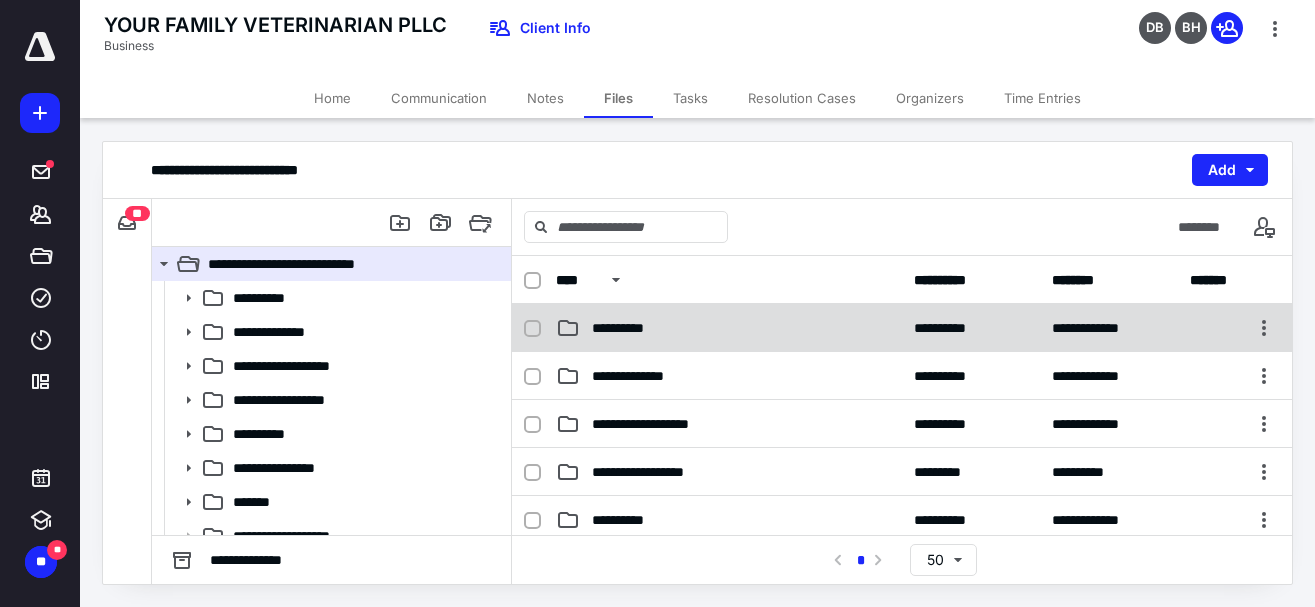 click on "**********" at bounding box center (629, 328) 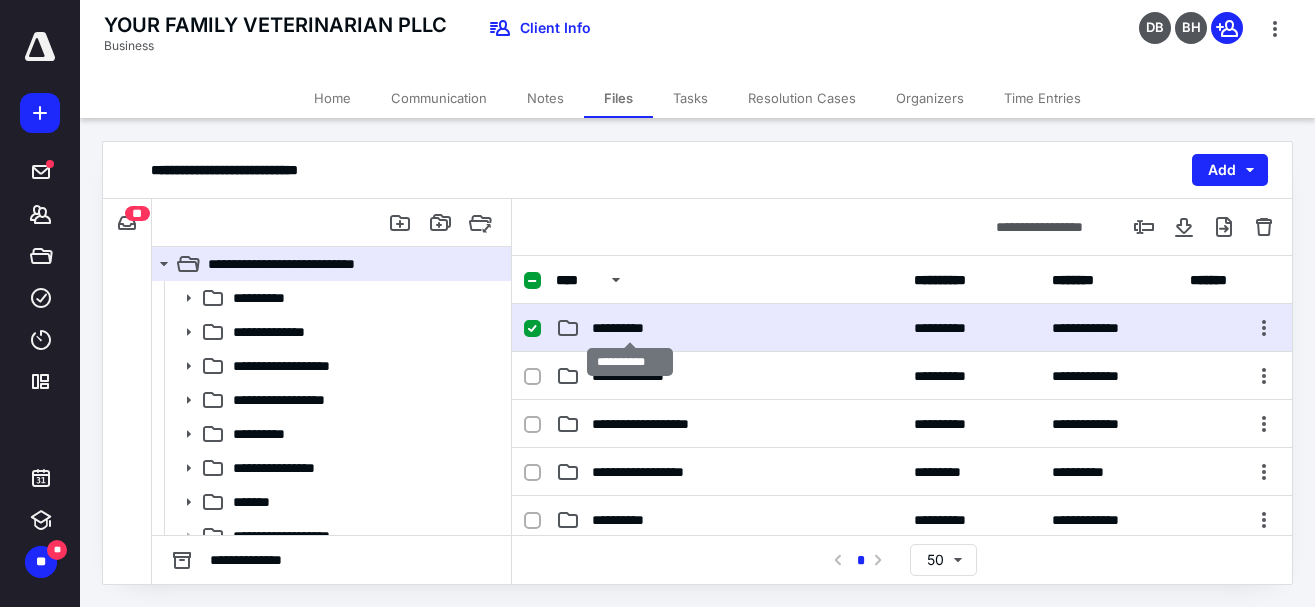 click on "**********" at bounding box center [629, 328] 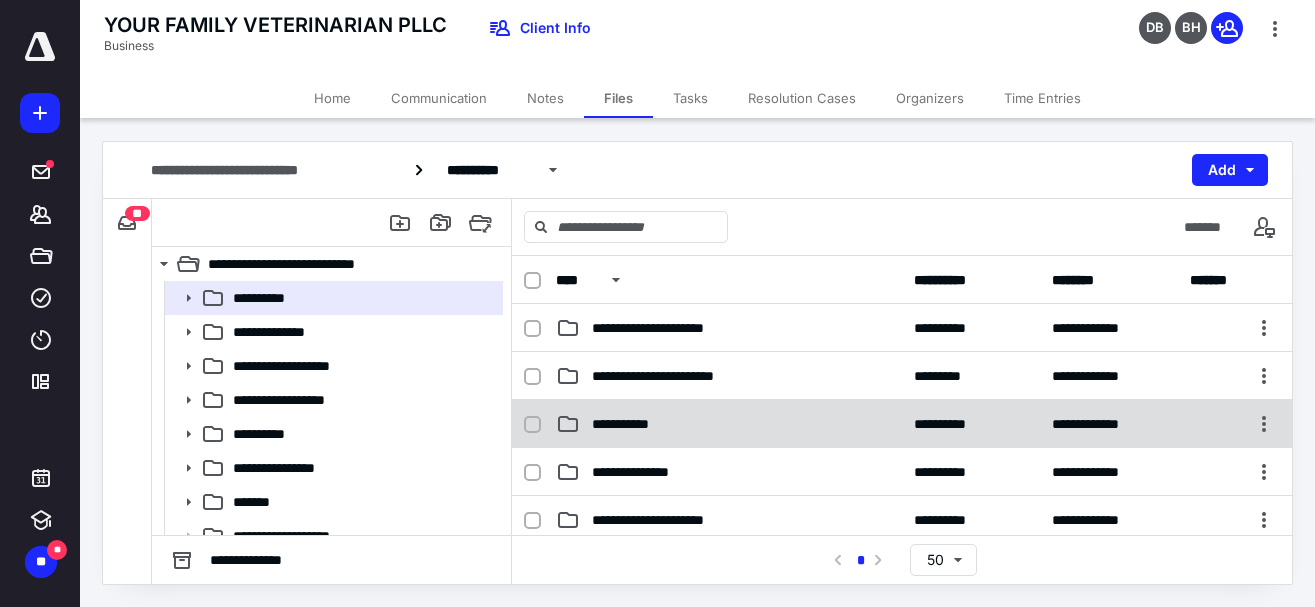 click 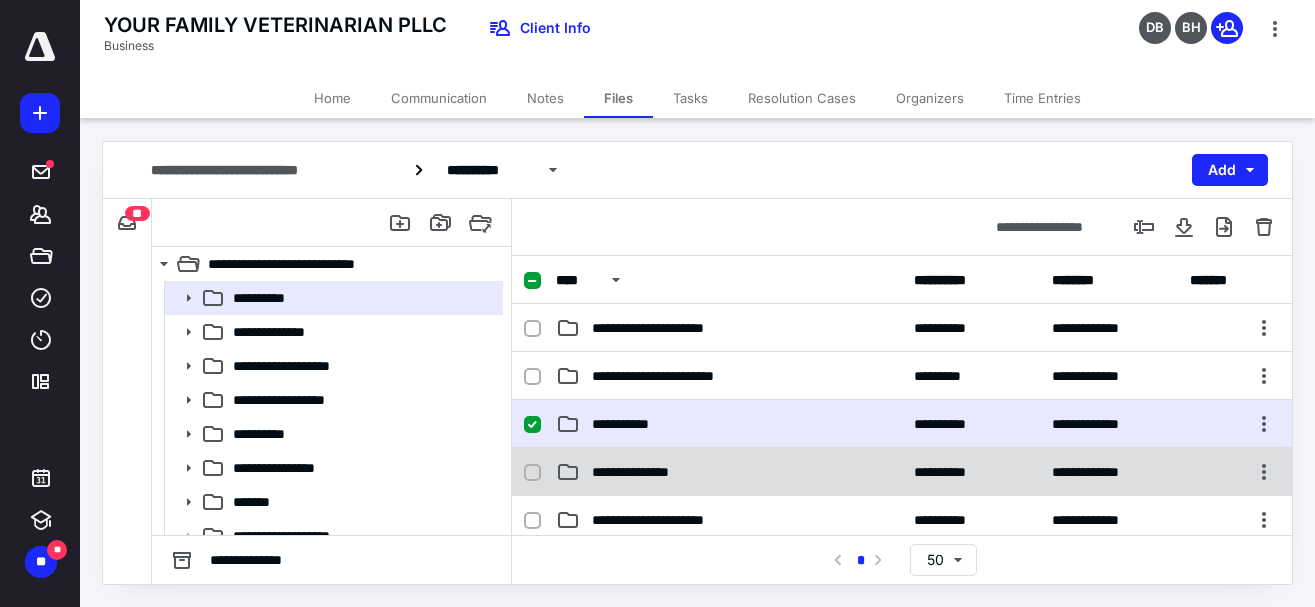 click 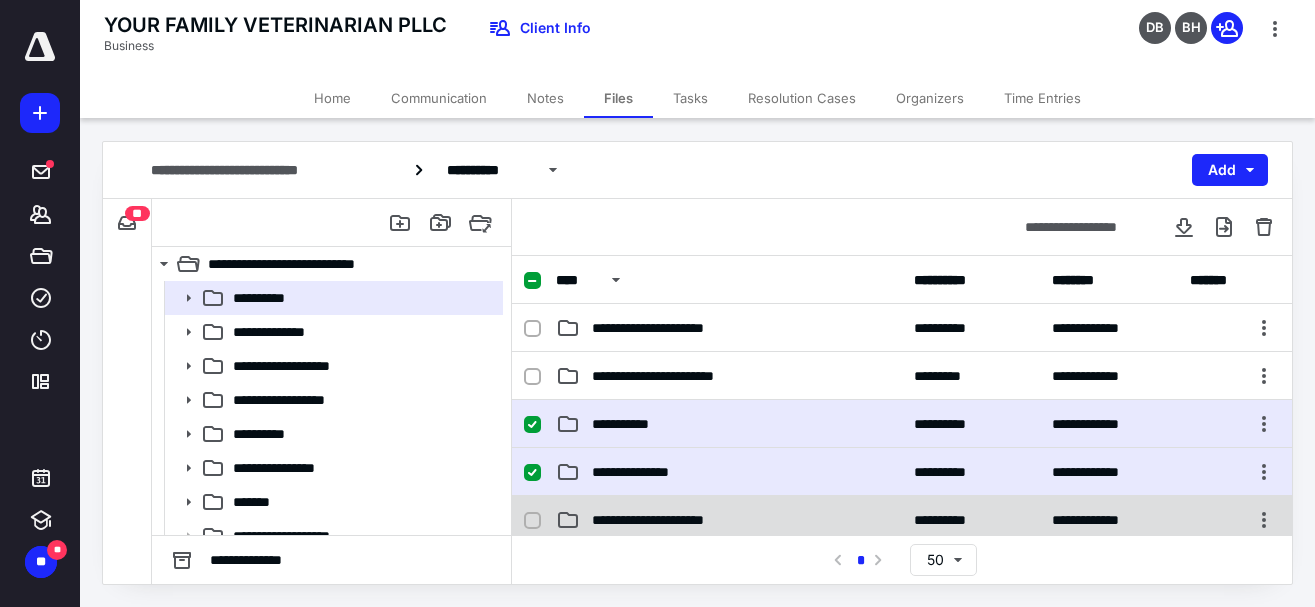 click at bounding box center [532, 521] 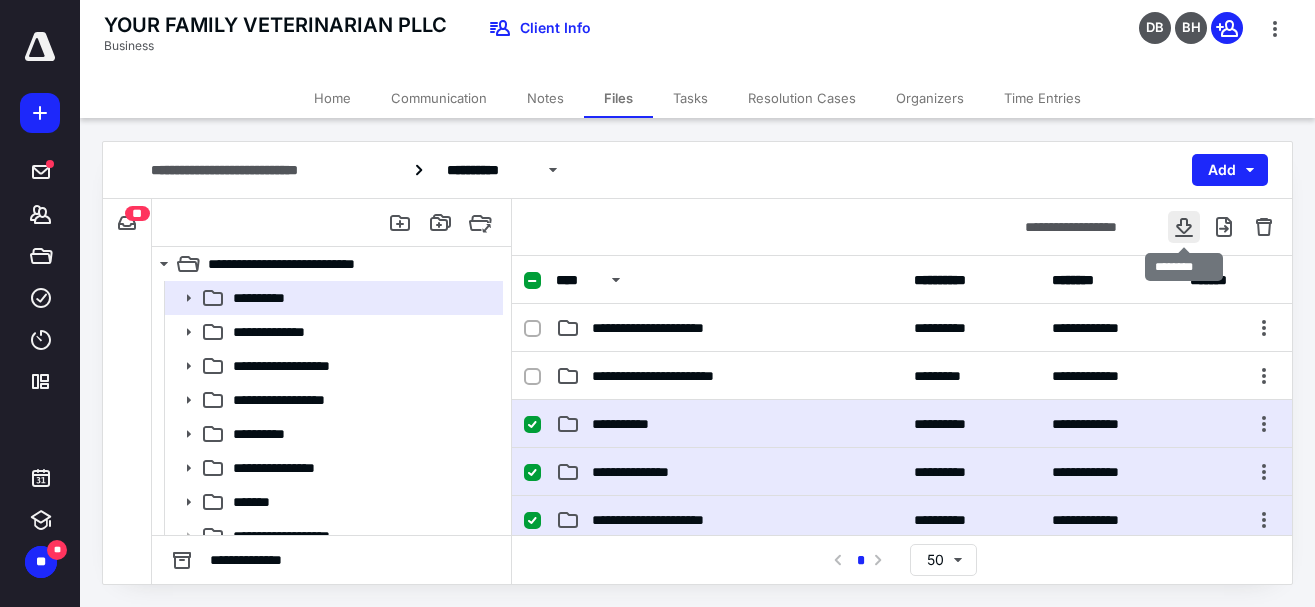 click at bounding box center [1184, 227] 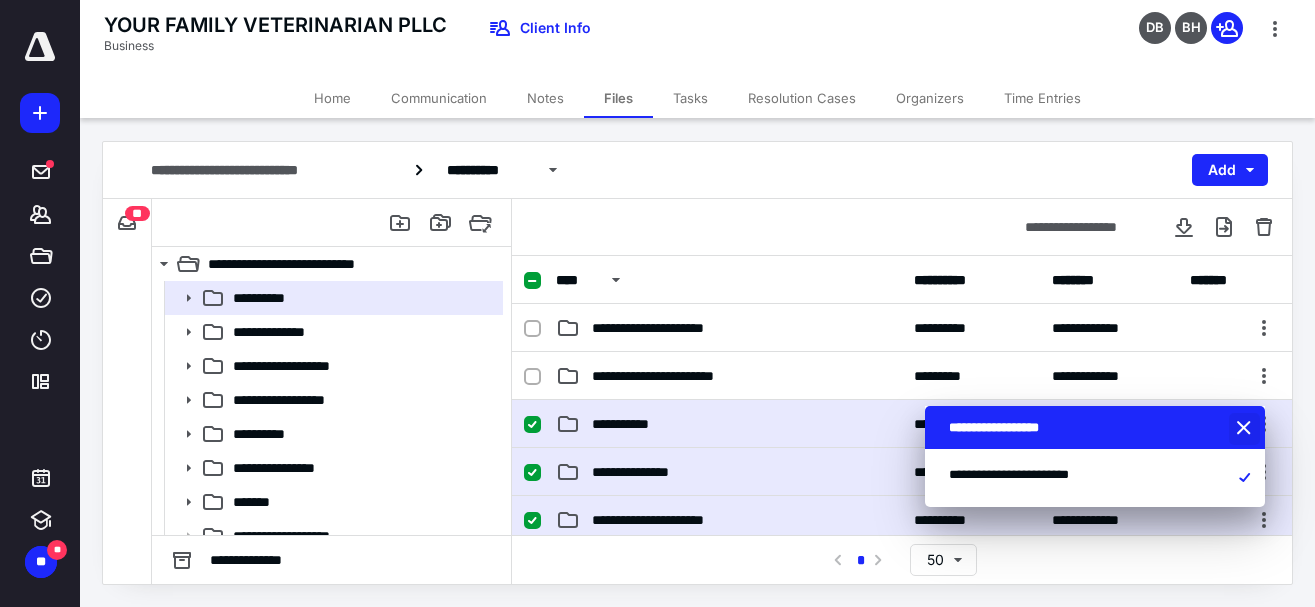 click at bounding box center [1246, 429] 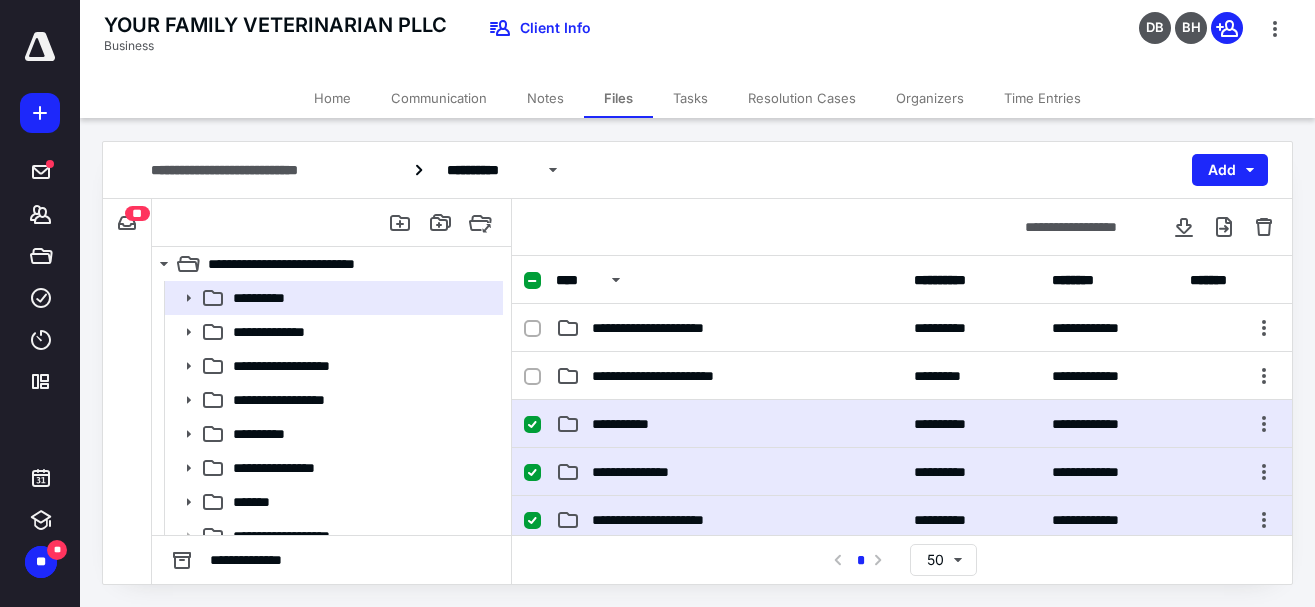 checkbox on "true" 